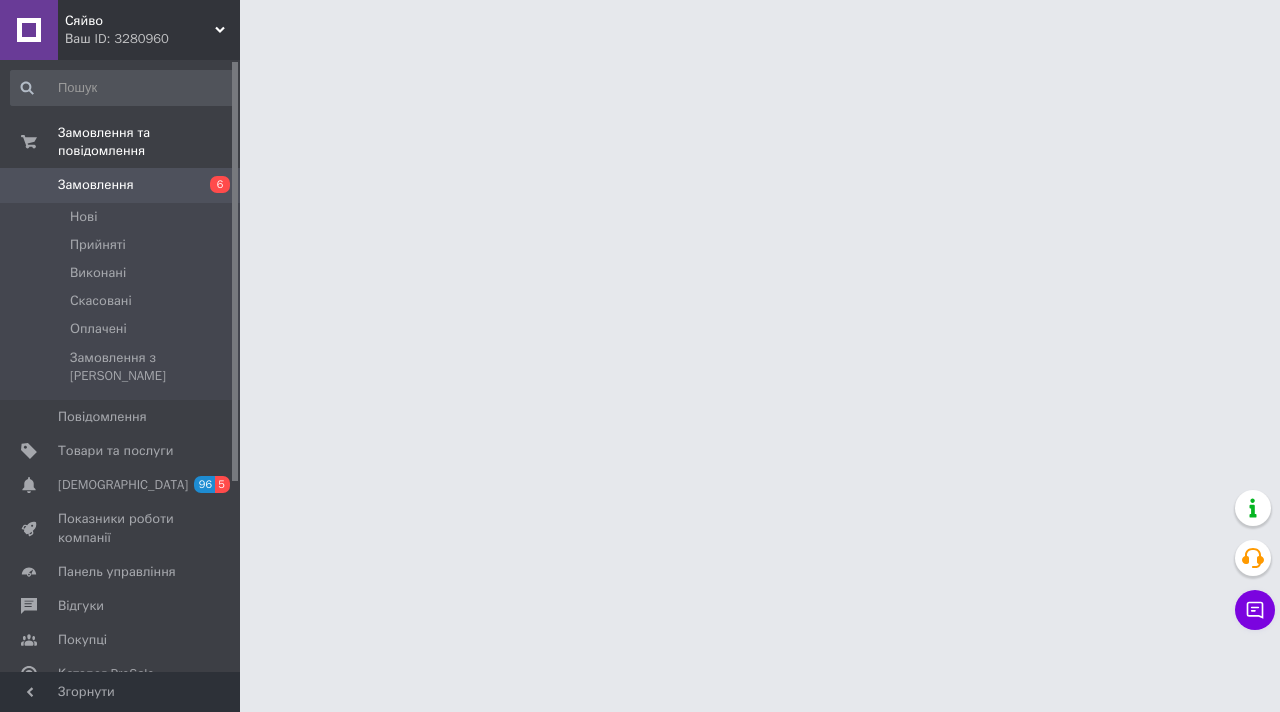 scroll, scrollTop: 0, scrollLeft: 0, axis: both 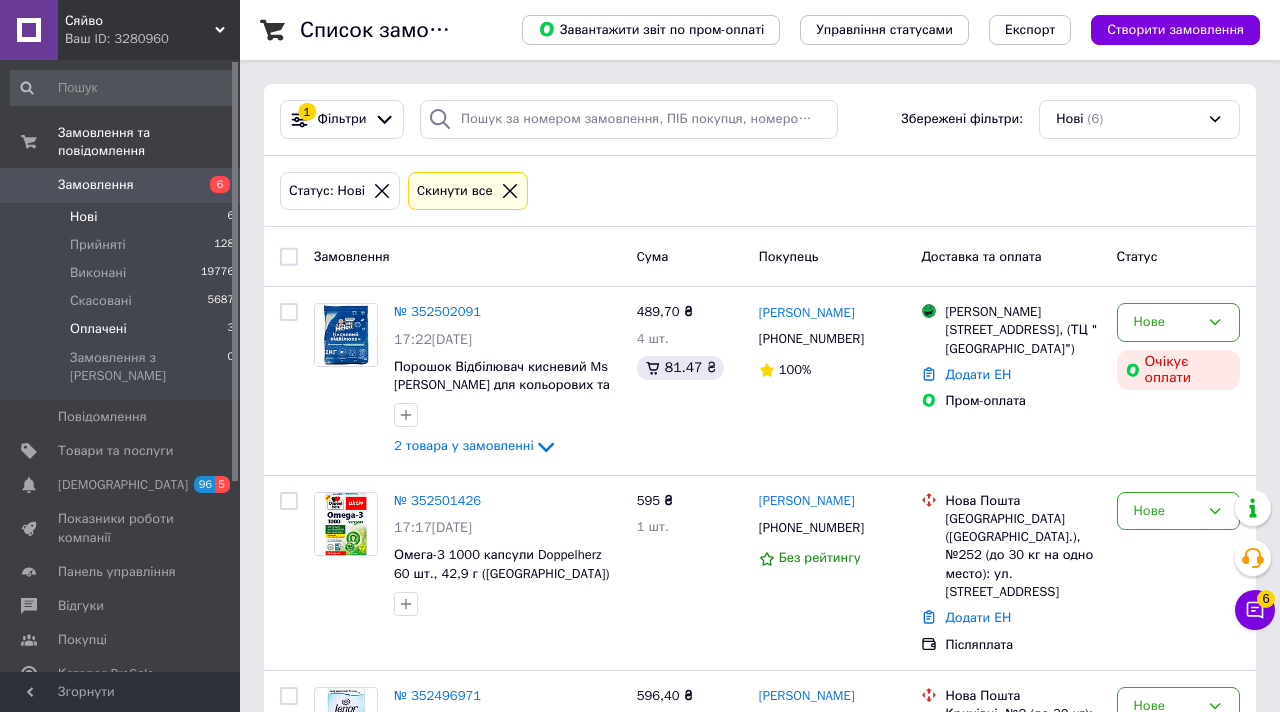 click on "Оплачені 3" at bounding box center (123, 329) 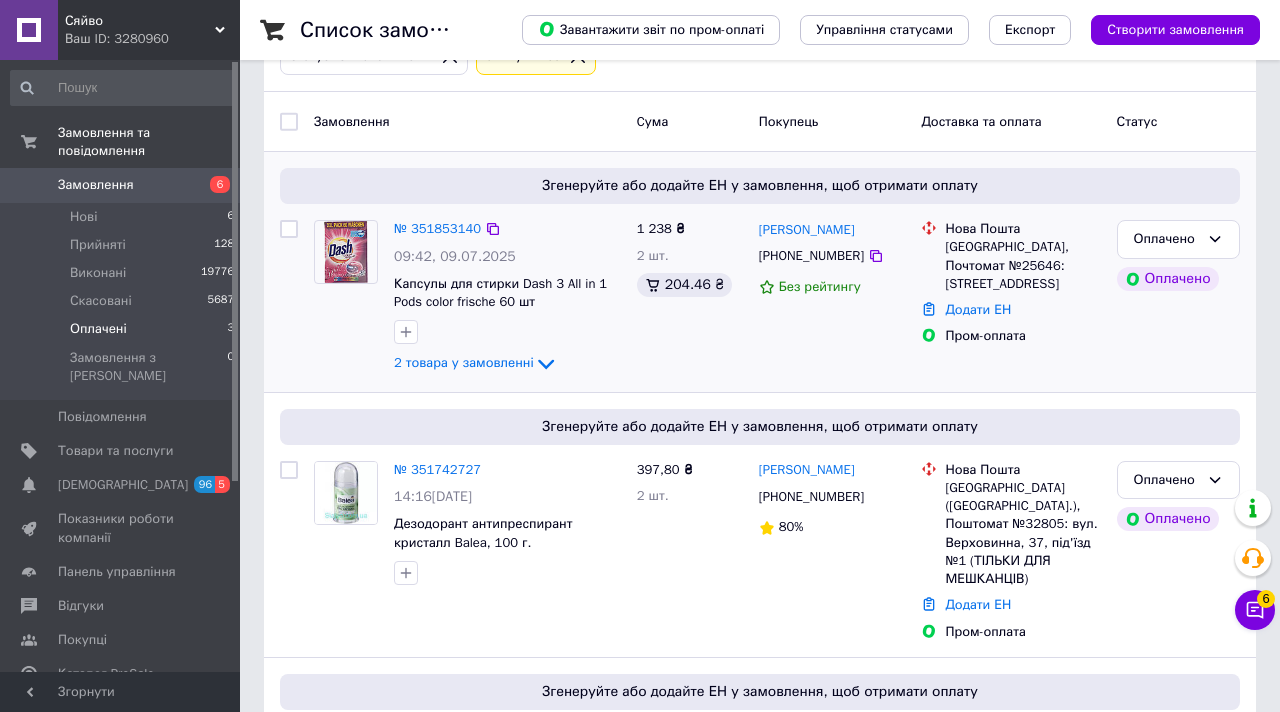 scroll, scrollTop: 49, scrollLeft: 0, axis: vertical 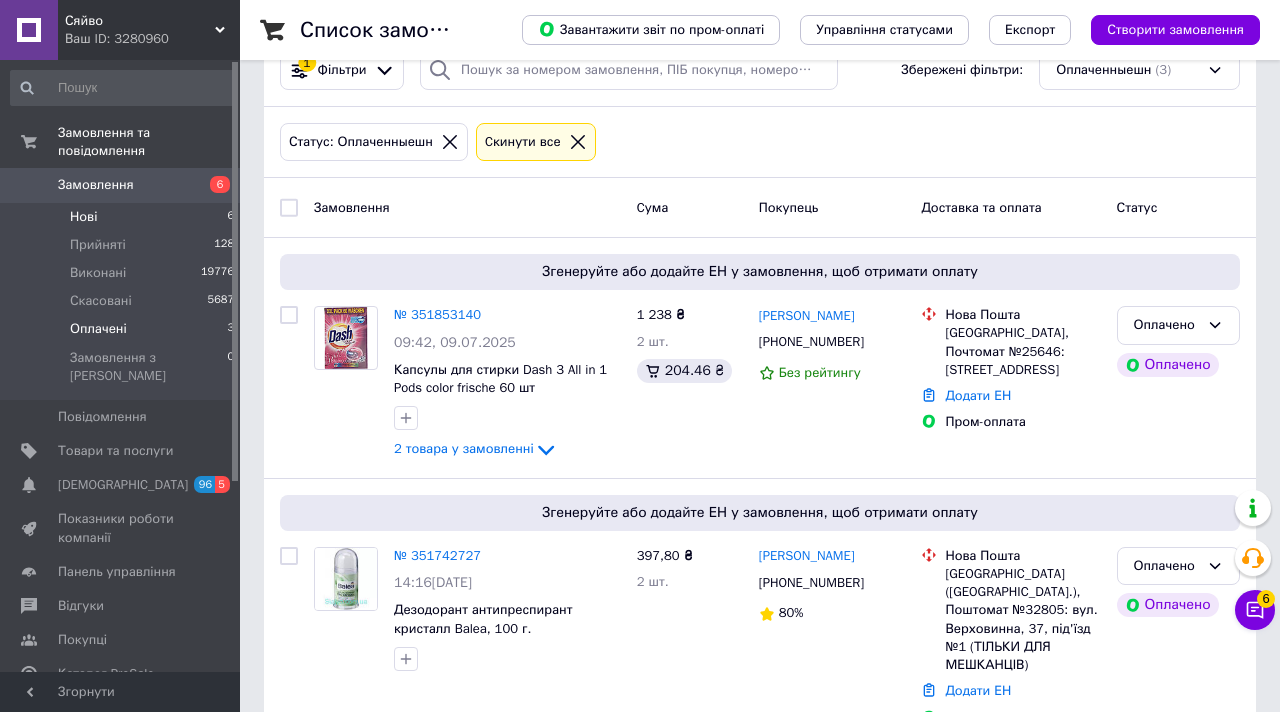 click on "Нові 6" at bounding box center [123, 217] 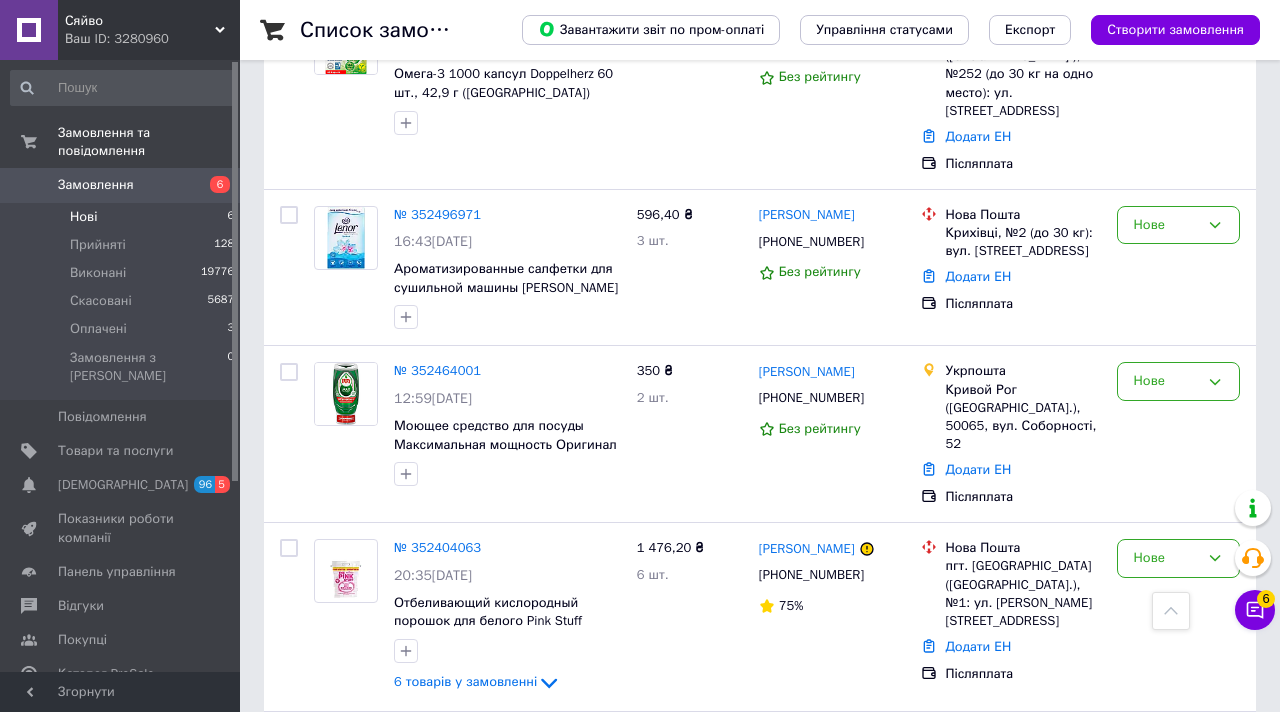 scroll, scrollTop: 147, scrollLeft: 0, axis: vertical 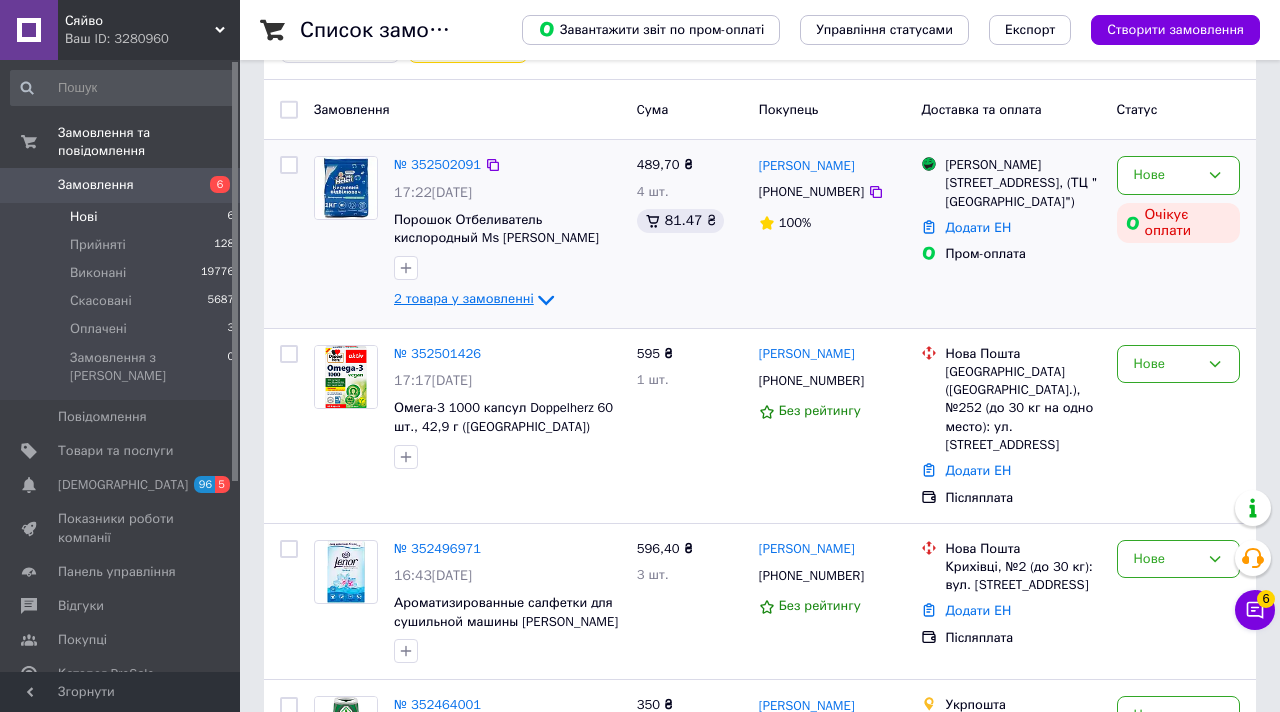 click on "2 товара у замовленні" at bounding box center (464, 299) 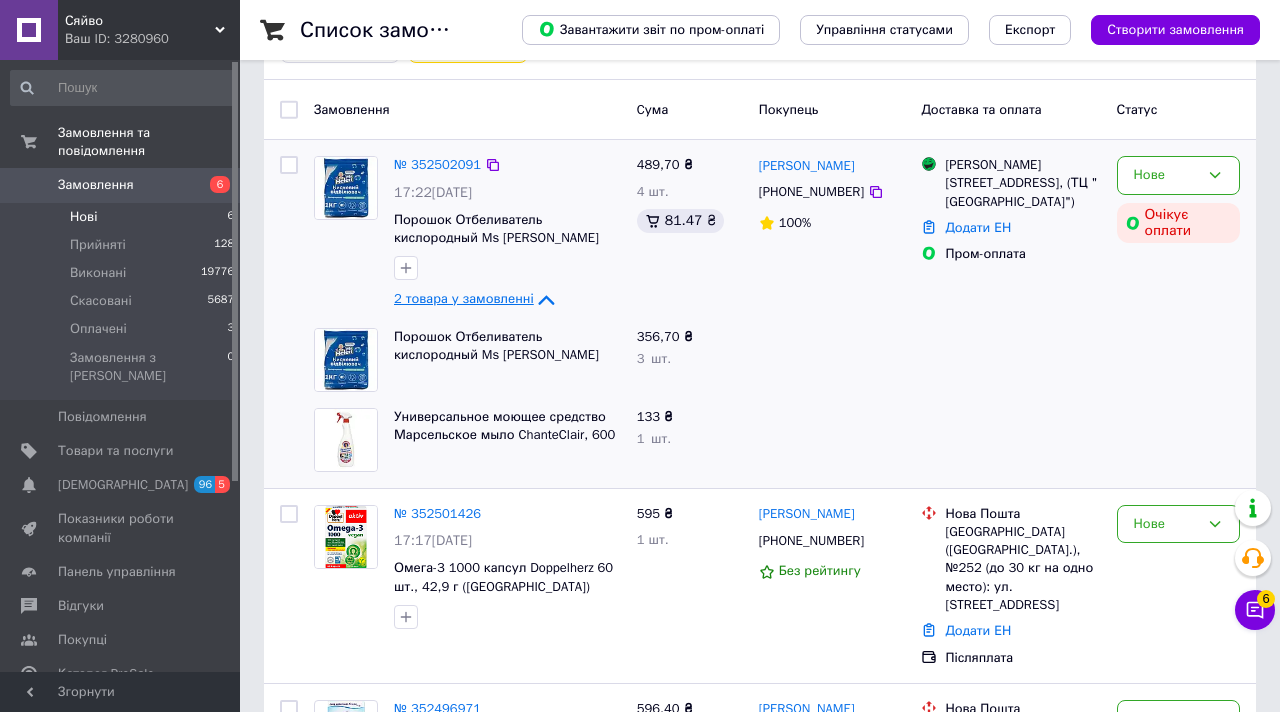 click on "2 товара у замовленні" at bounding box center (464, 299) 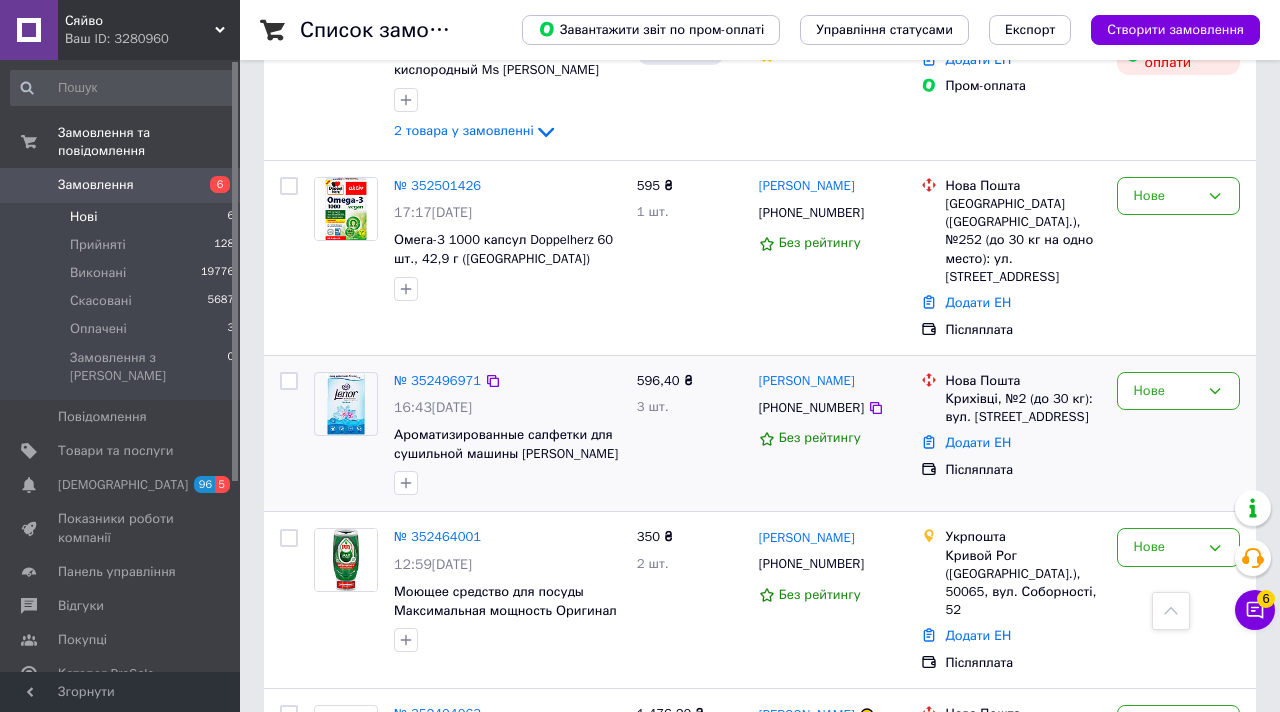 scroll, scrollTop: 303, scrollLeft: 0, axis: vertical 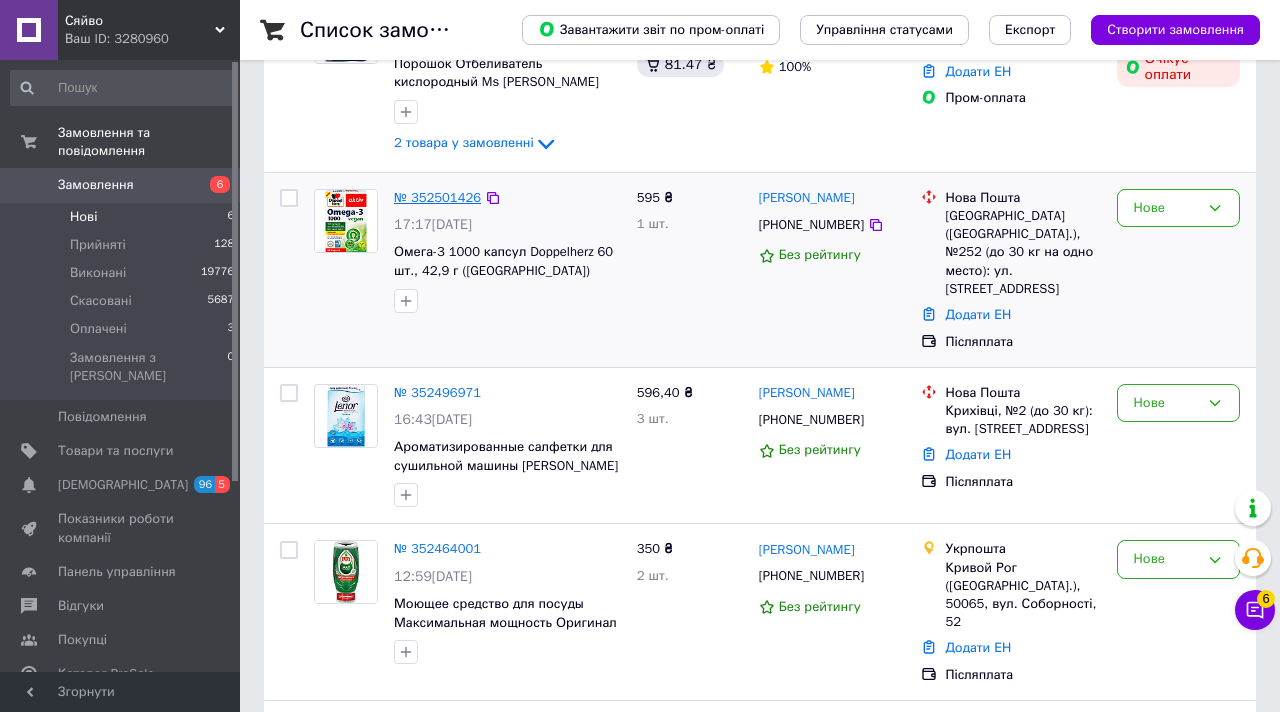click on "№ 352501426" at bounding box center (437, 197) 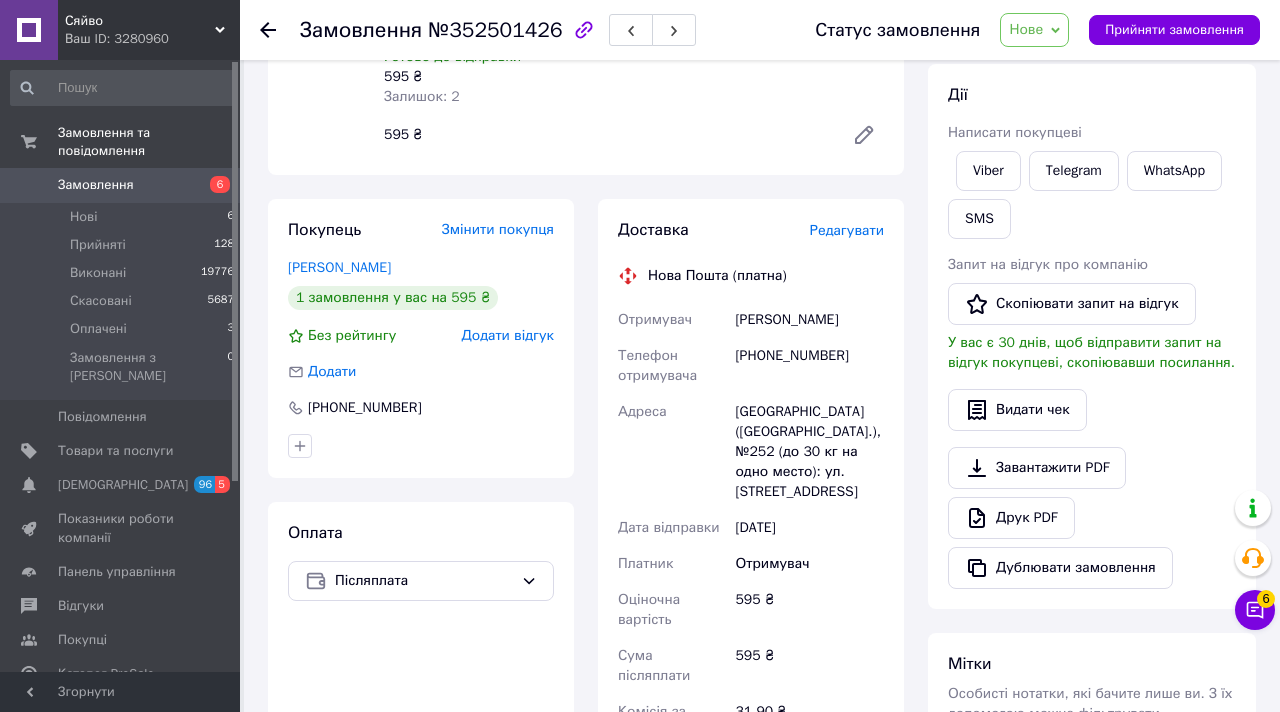 scroll, scrollTop: 248, scrollLeft: 0, axis: vertical 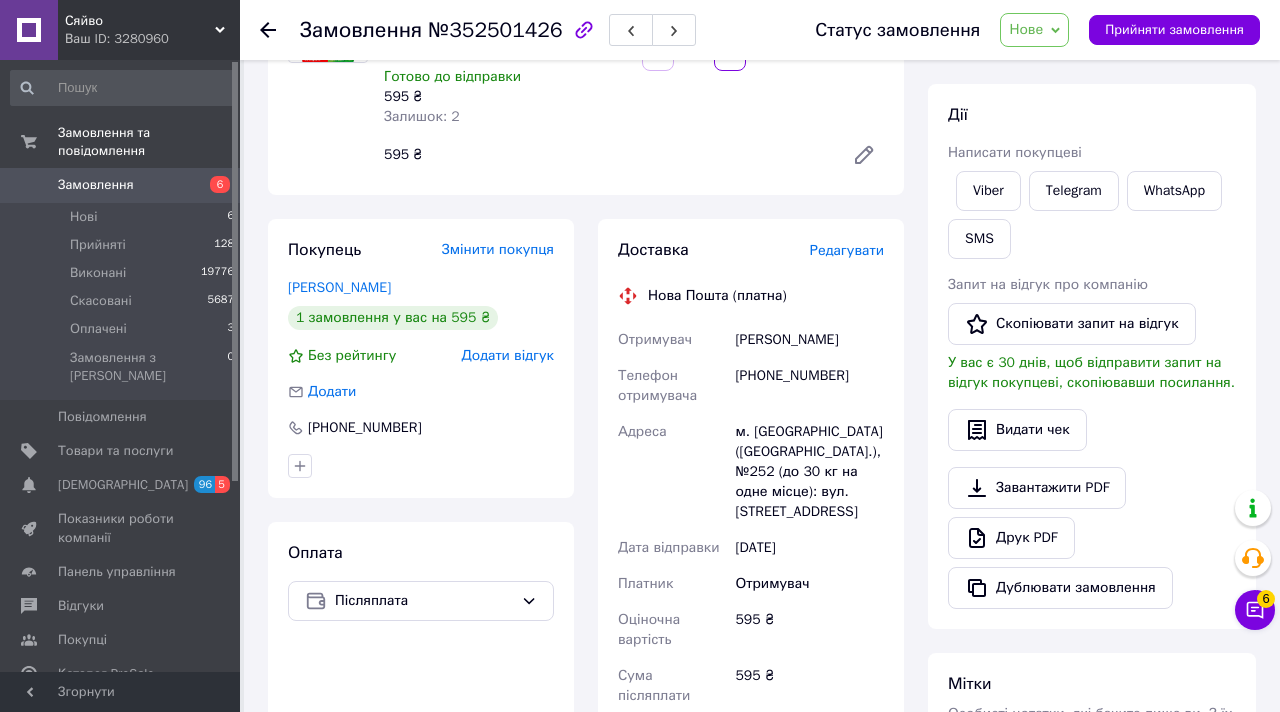 click on "Редагувати" at bounding box center (847, 250) 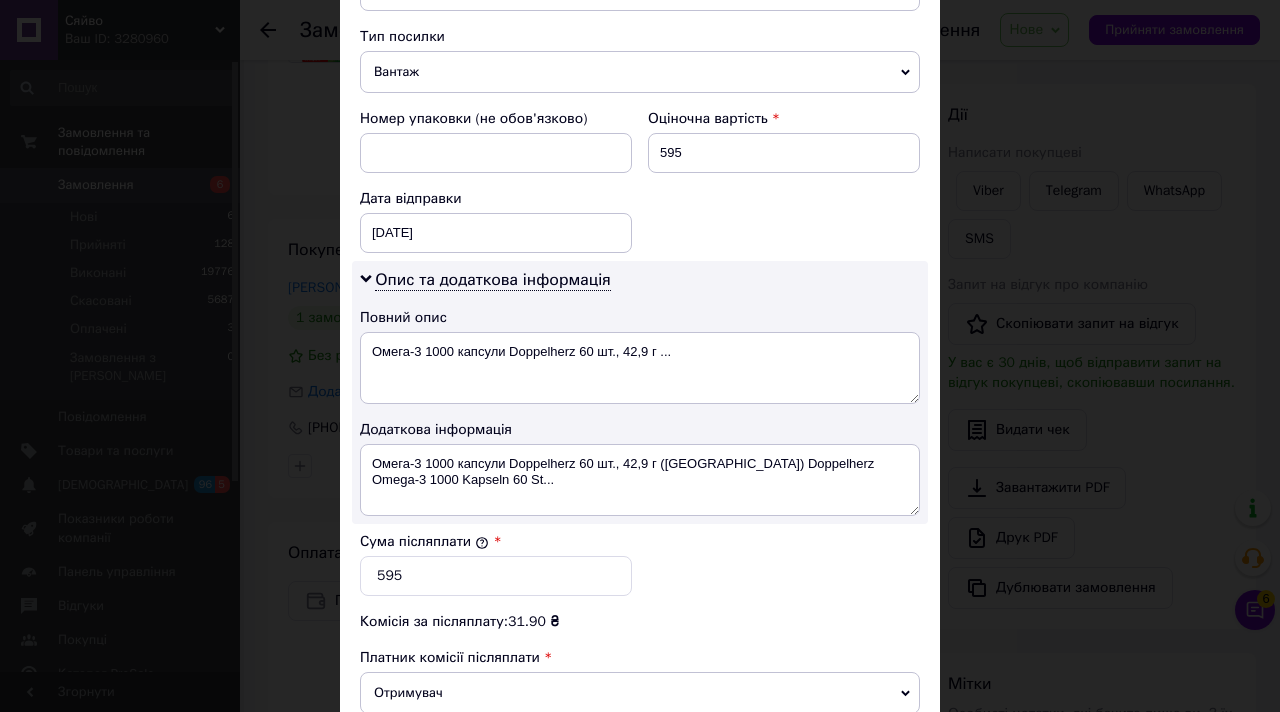scroll, scrollTop: 1058, scrollLeft: 0, axis: vertical 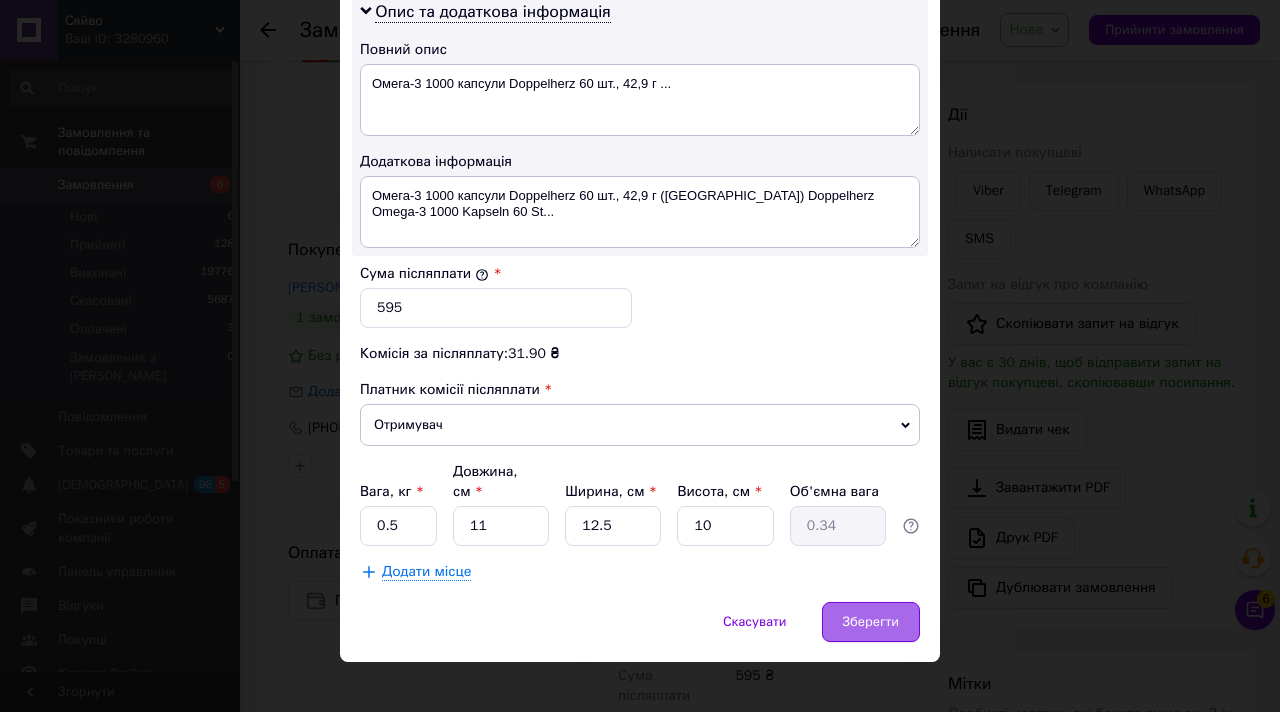 click on "Зберегти" at bounding box center [871, 622] 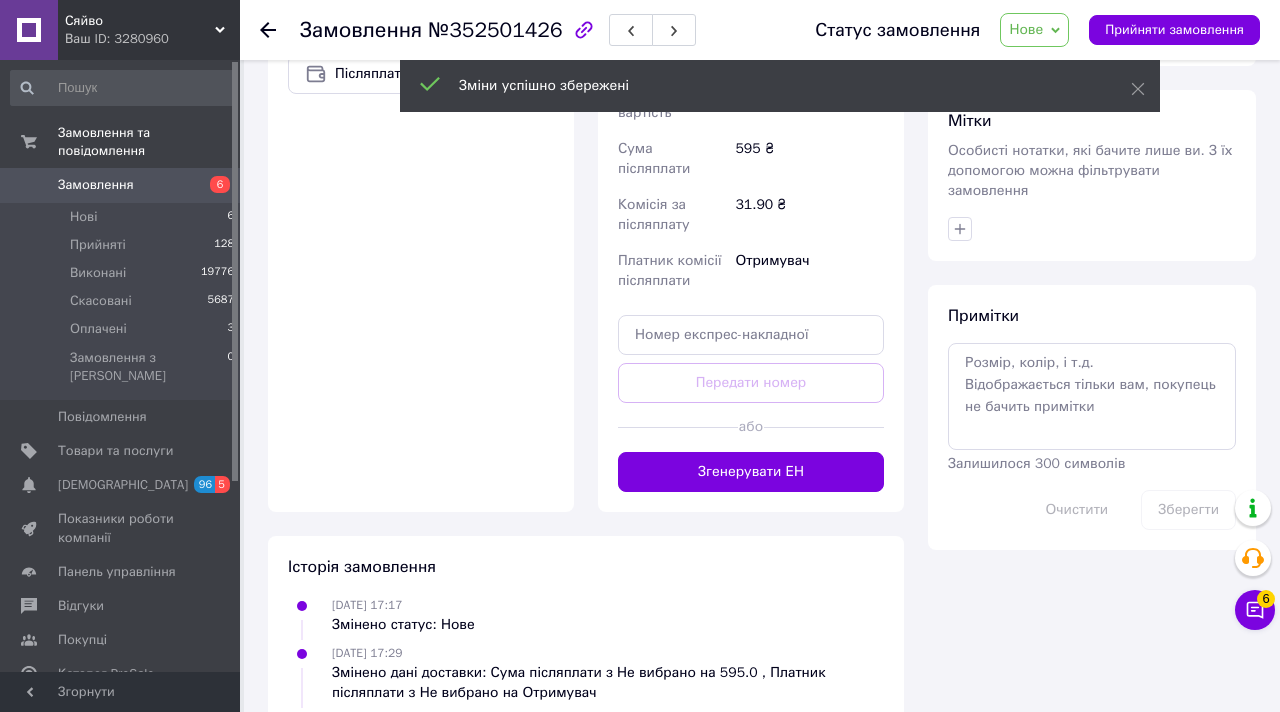 scroll, scrollTop: 781, scrollLeft: 0, axis: vertical 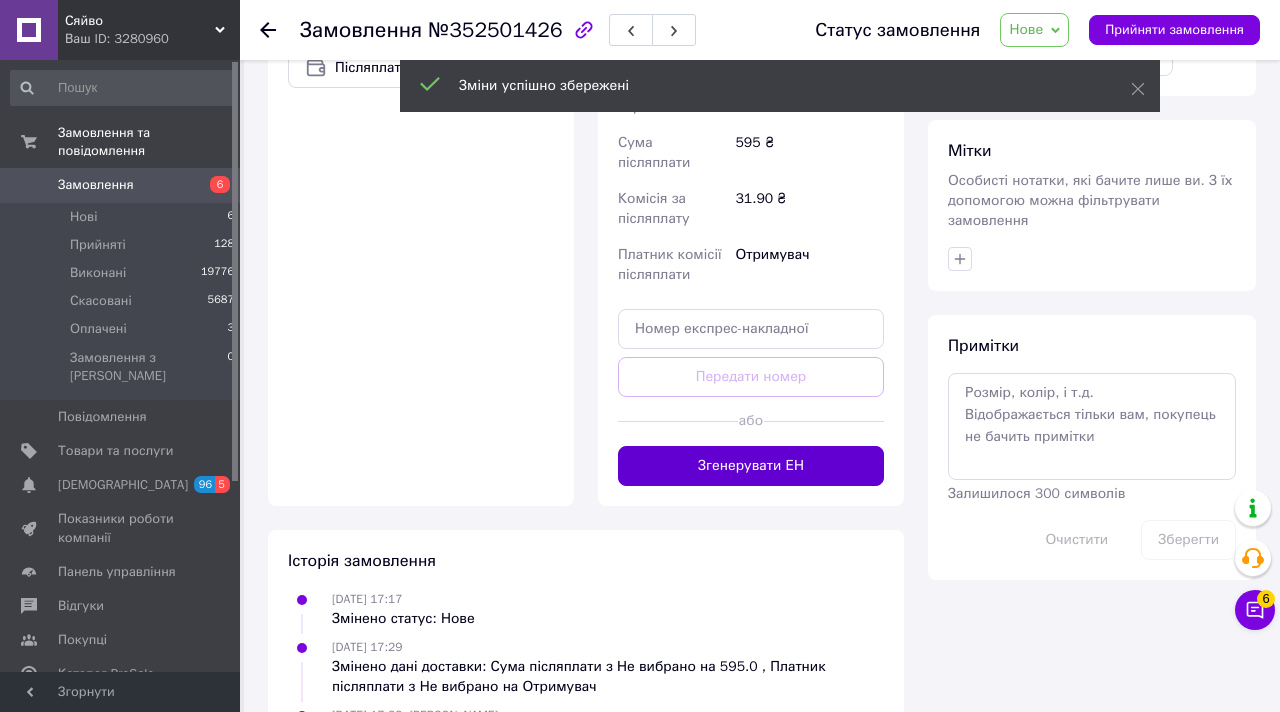 click on "Згенерувати ЕН" at bounding box center [751, 466] 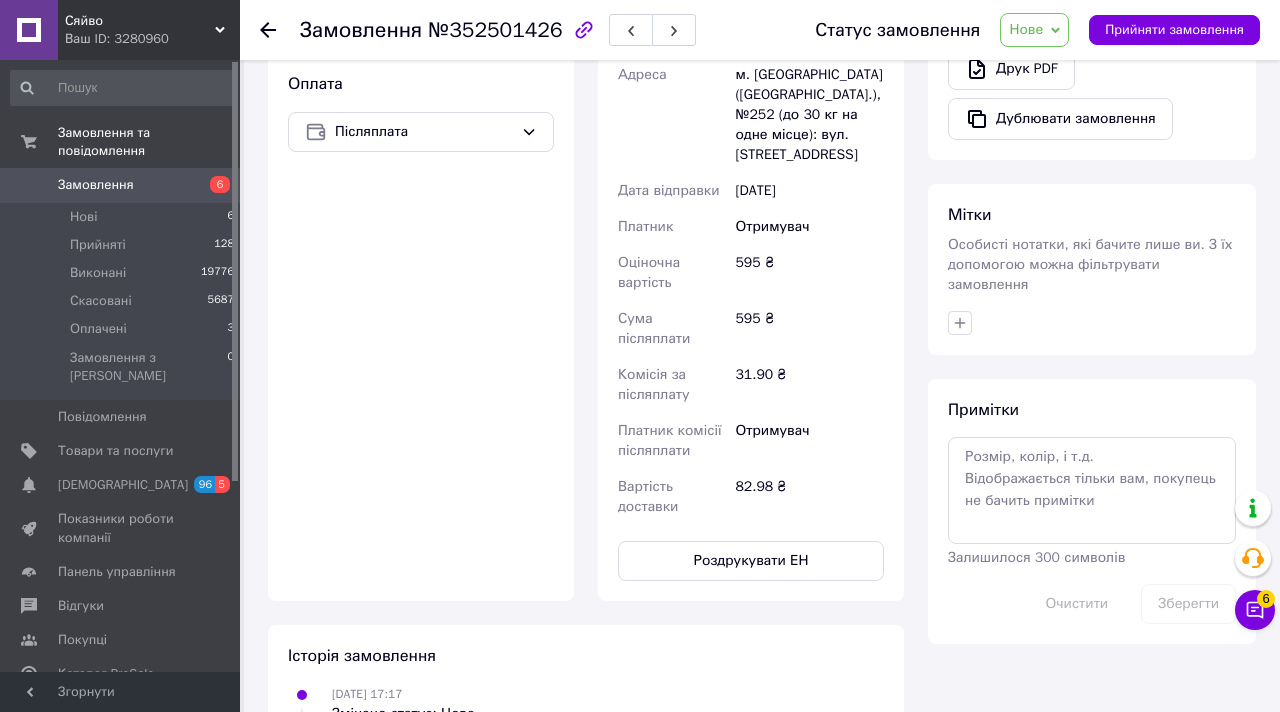 scroll, scrollTop: 723, scrollLeft: 0, axis: vertical 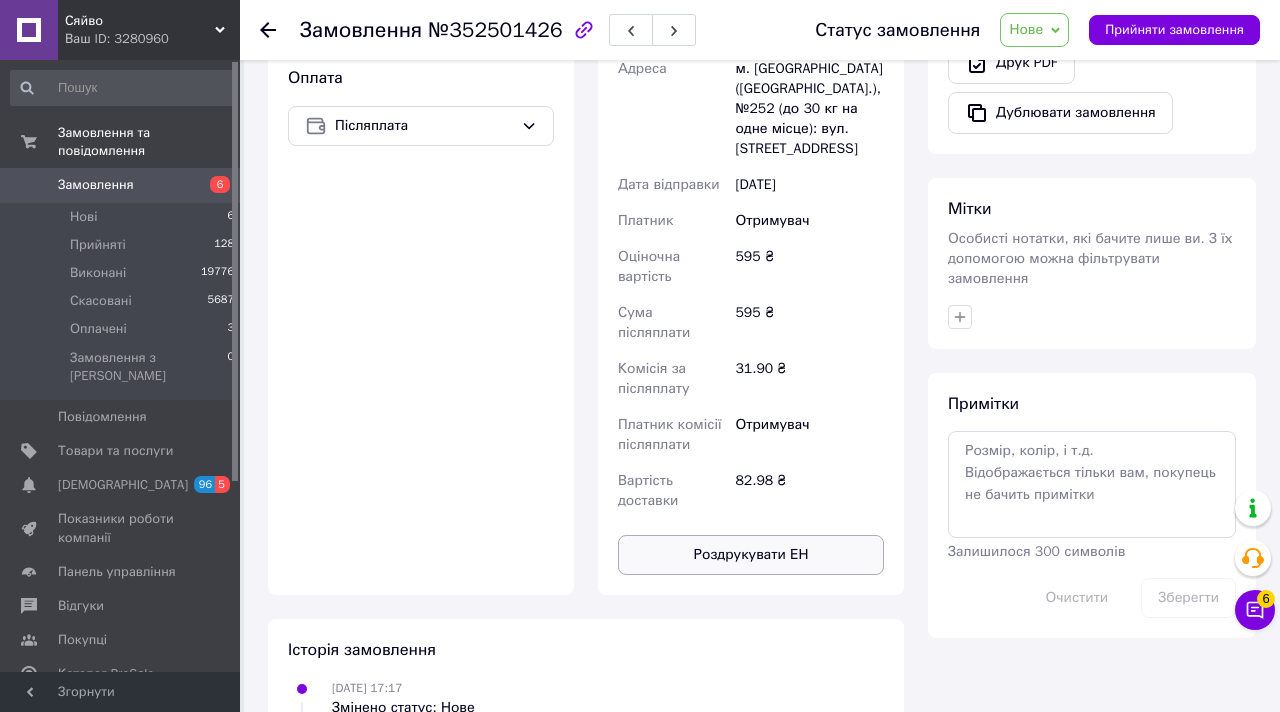 click on "Роздрукувати ЕН" at bounding box center [751, 555] 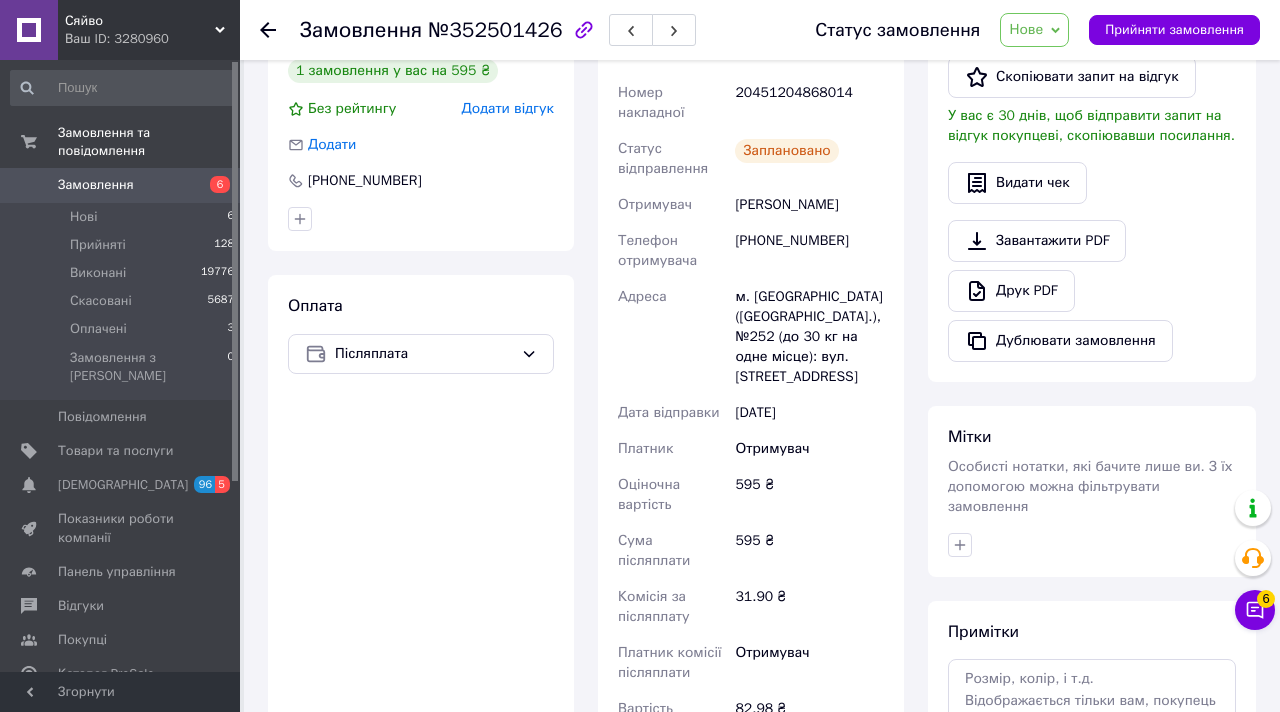 scroll, scrollTop: 471, scrollLeft: 0, axis: vertical 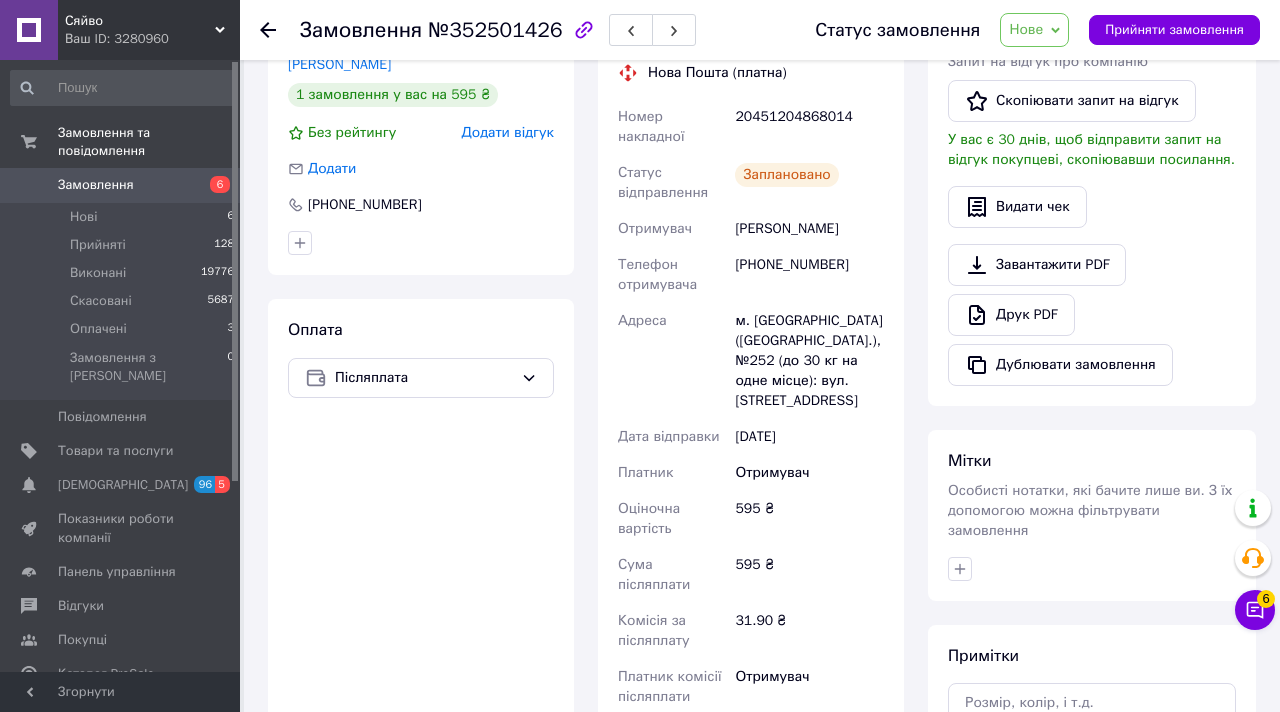 click on "[PHONE_NUMBER]" at bounding box center (809, 275) 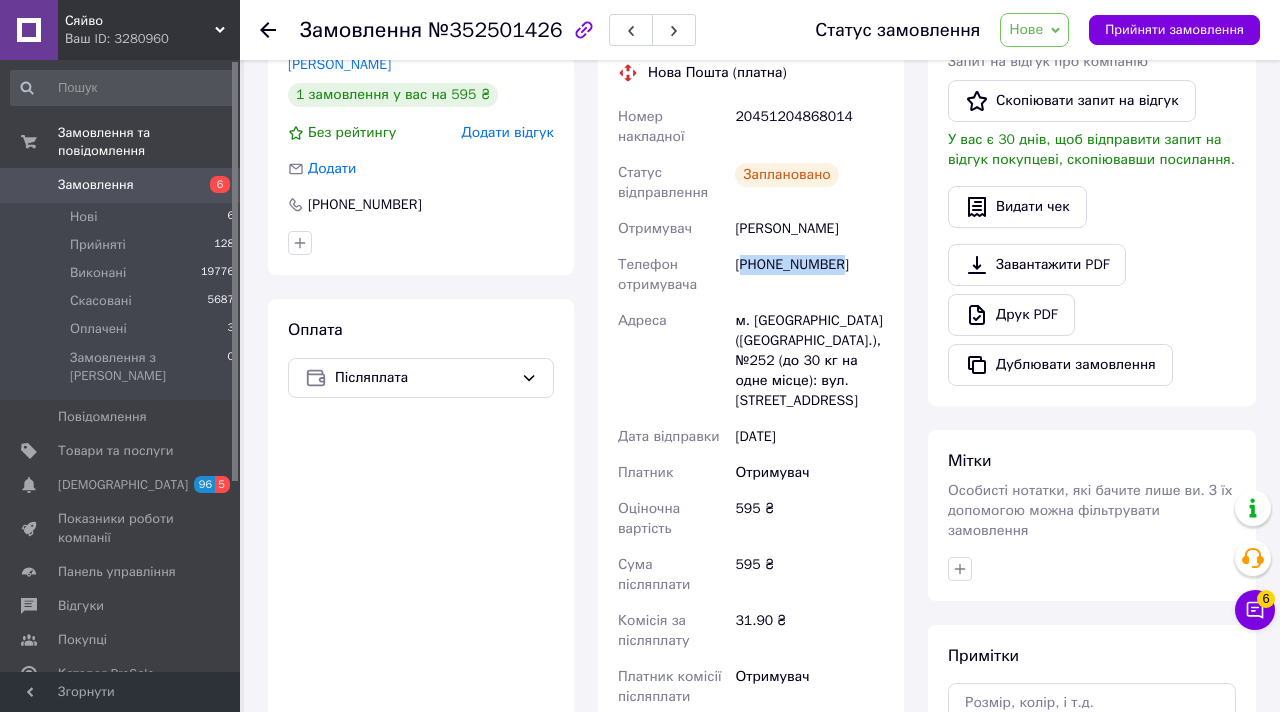 click on "[PHONE_NUMBER]" at bounding box center [809, 275] 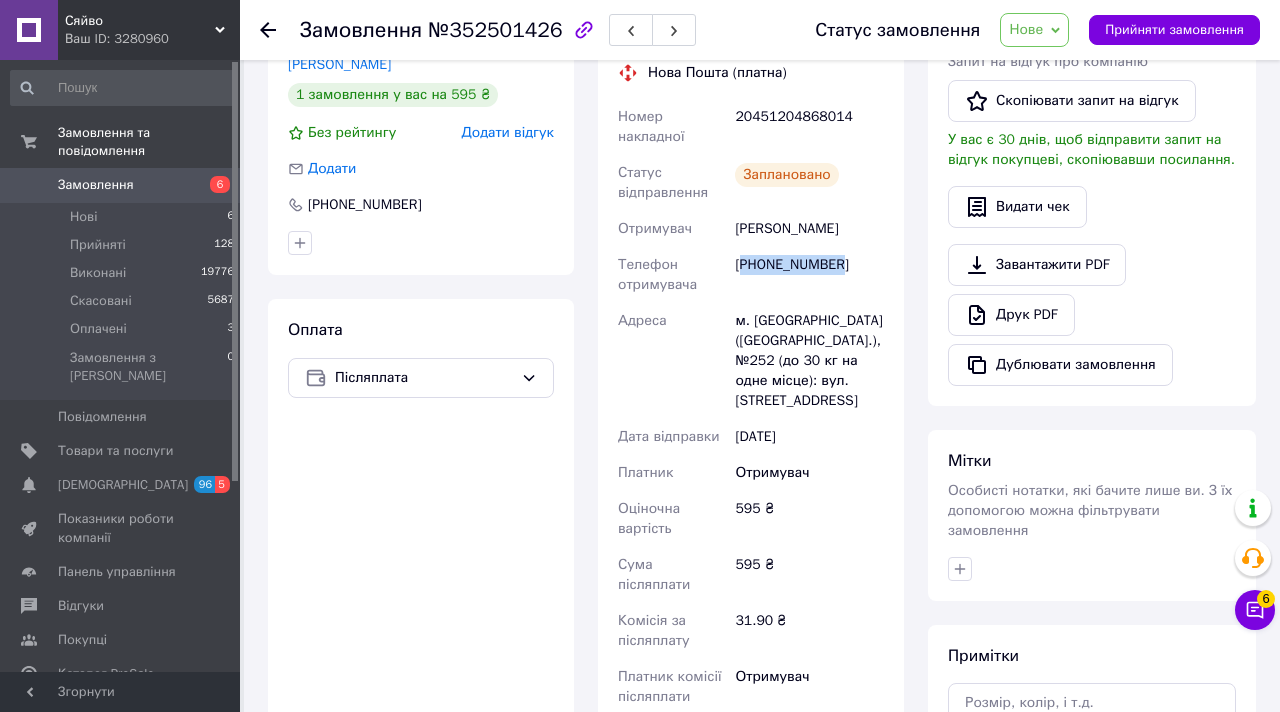 copy on "380993562349" 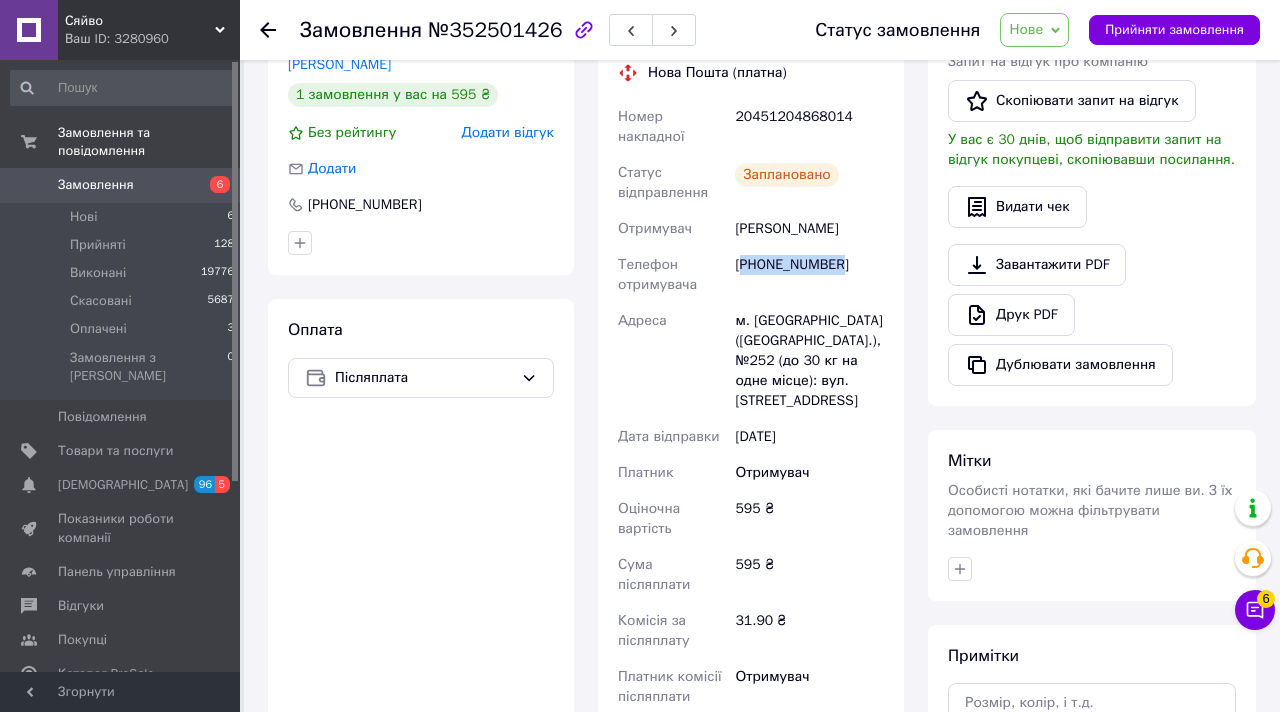 click on "Нове" at bounding box center [1026, 29] 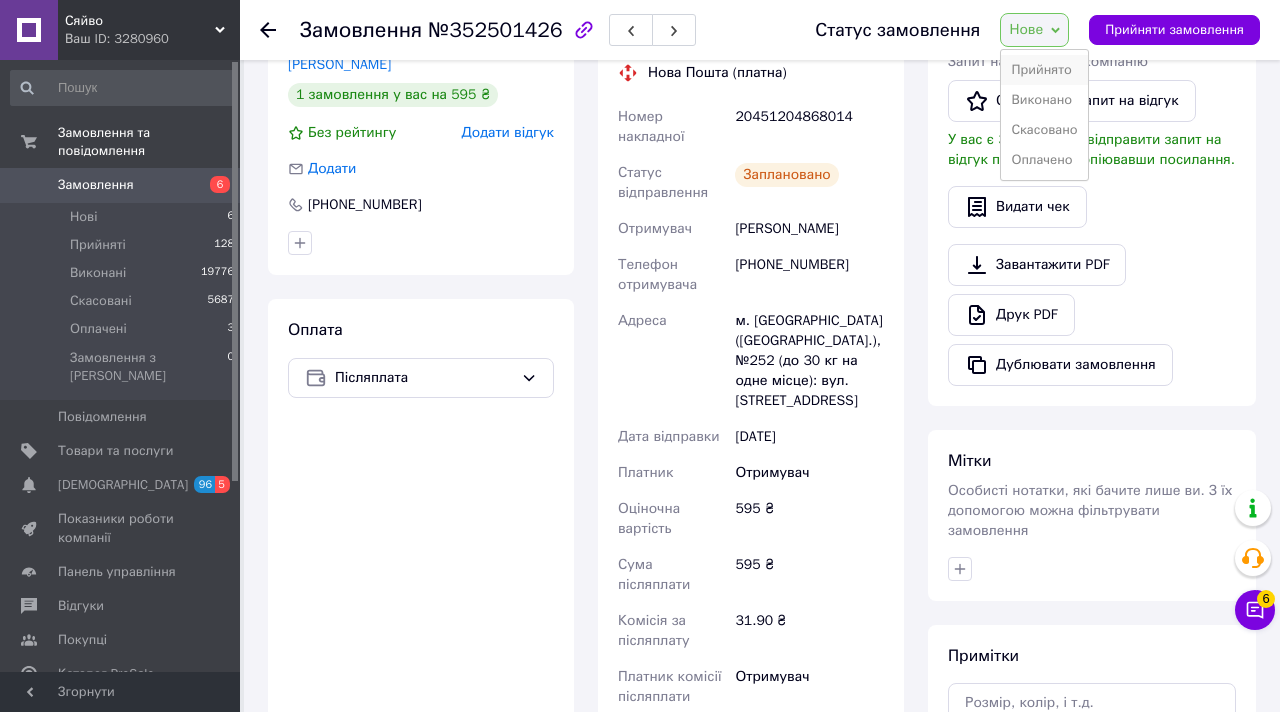click on "Прийнято" at bounding box center [1044, 70] 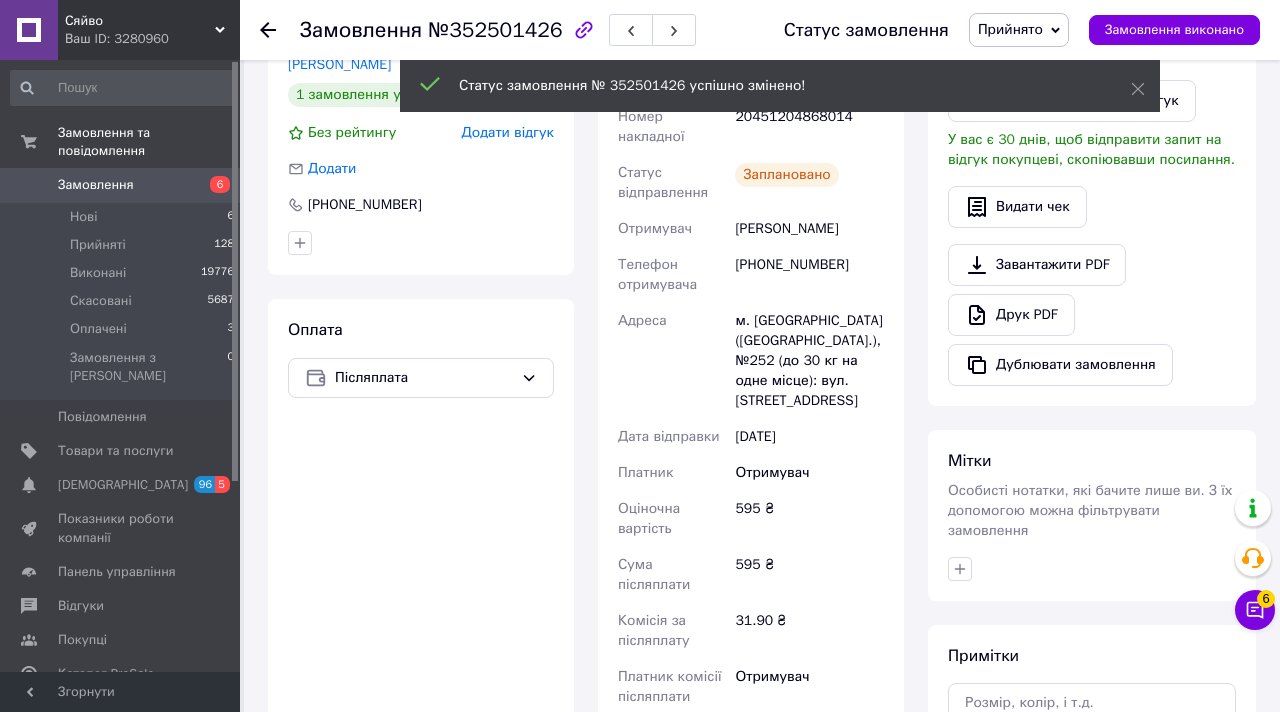 click on "Нові 6" at bounding box center [123, 217] 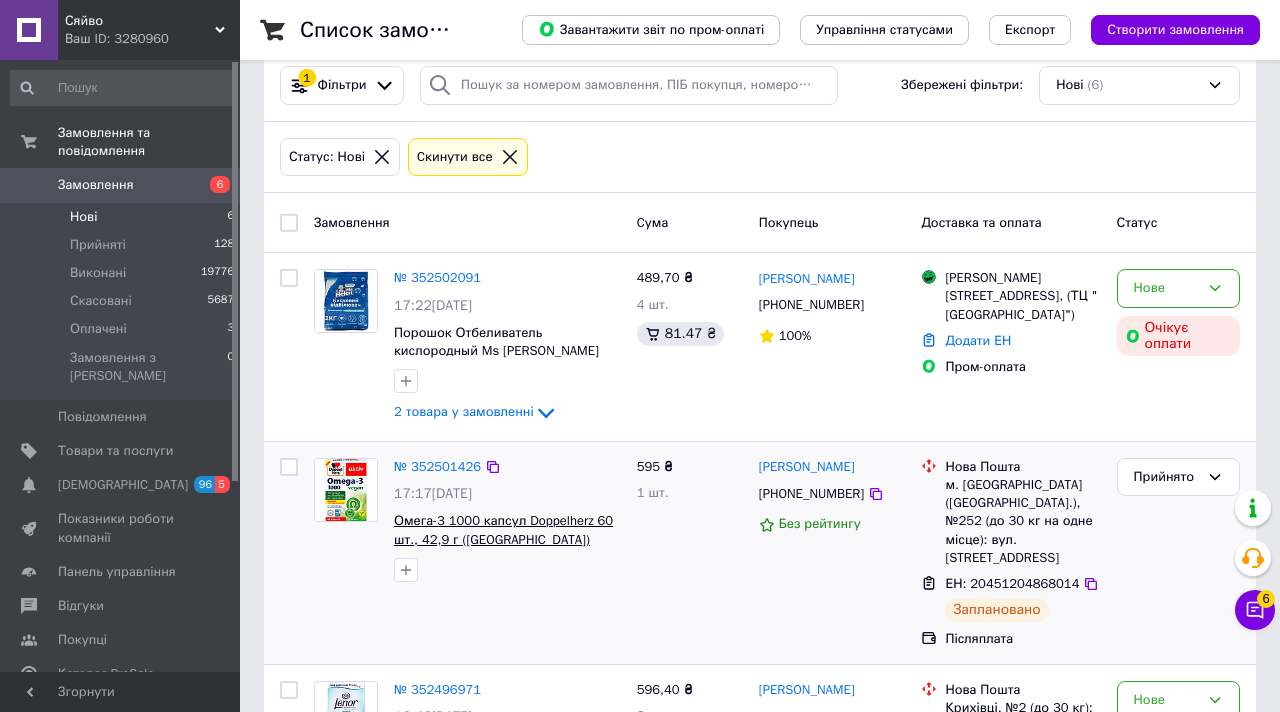 scroll, scrollTop: 702, scrollLeft: 0, axis: vertical 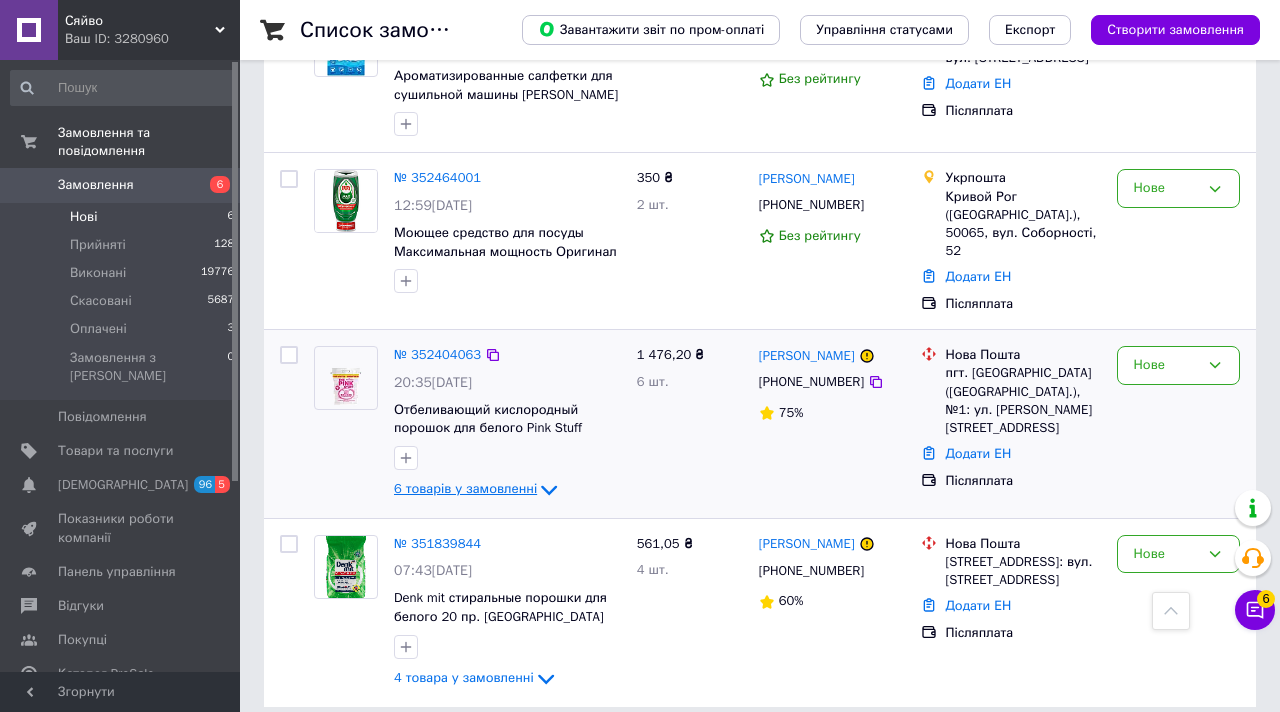click on "6 товарів у замовленні" at bounding box center (465, 489) 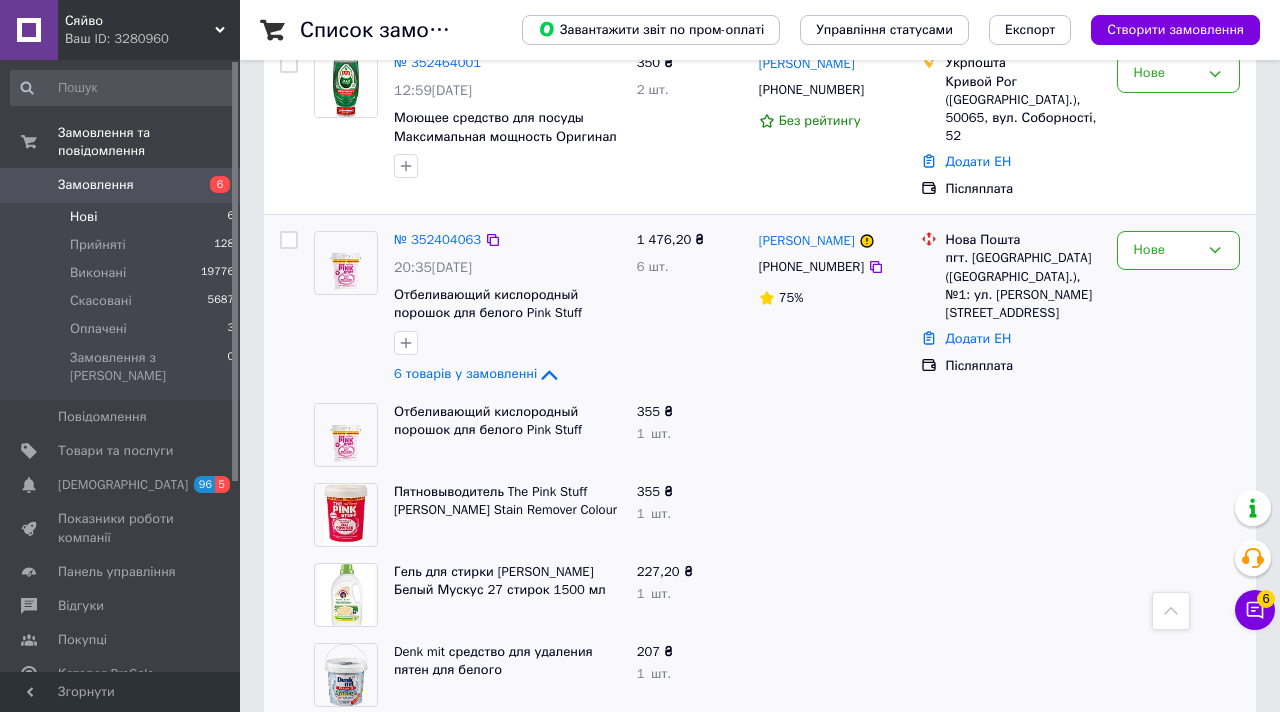 scroll, scrollTop: 793, scrollLeft: 0, axis: vertical 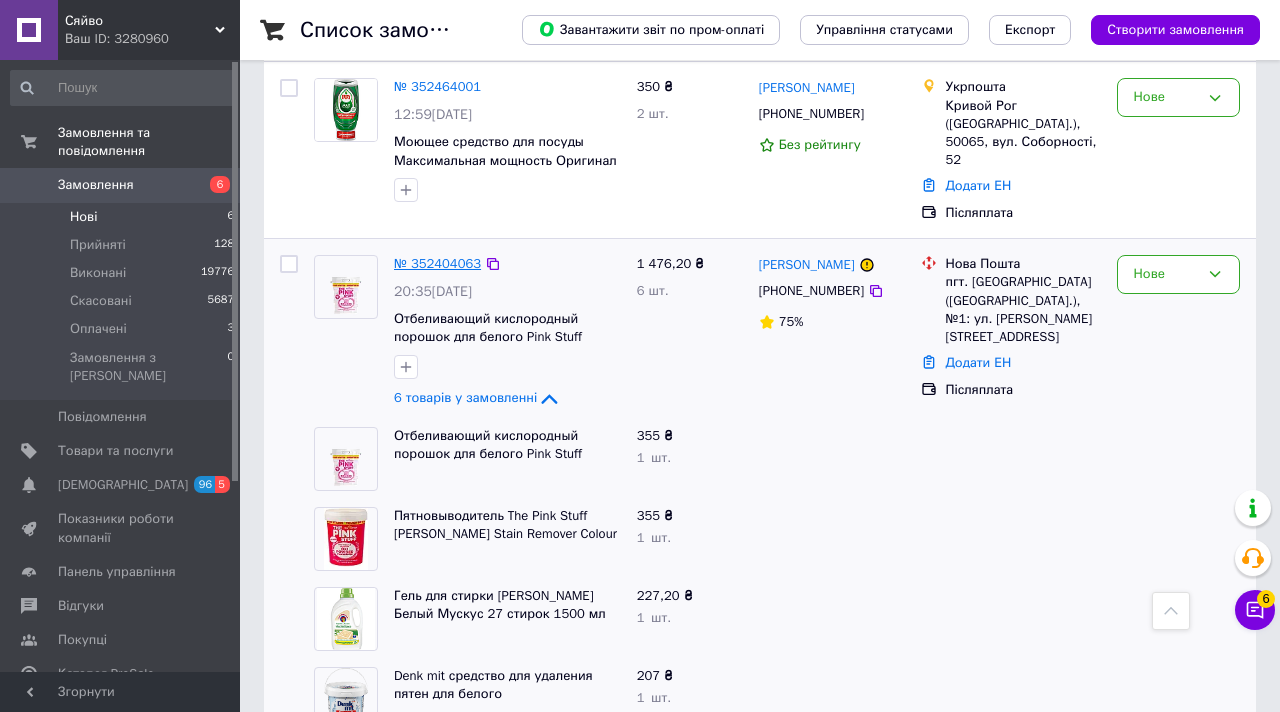 click on "№ 352404063" at bounding box center [437, 263] 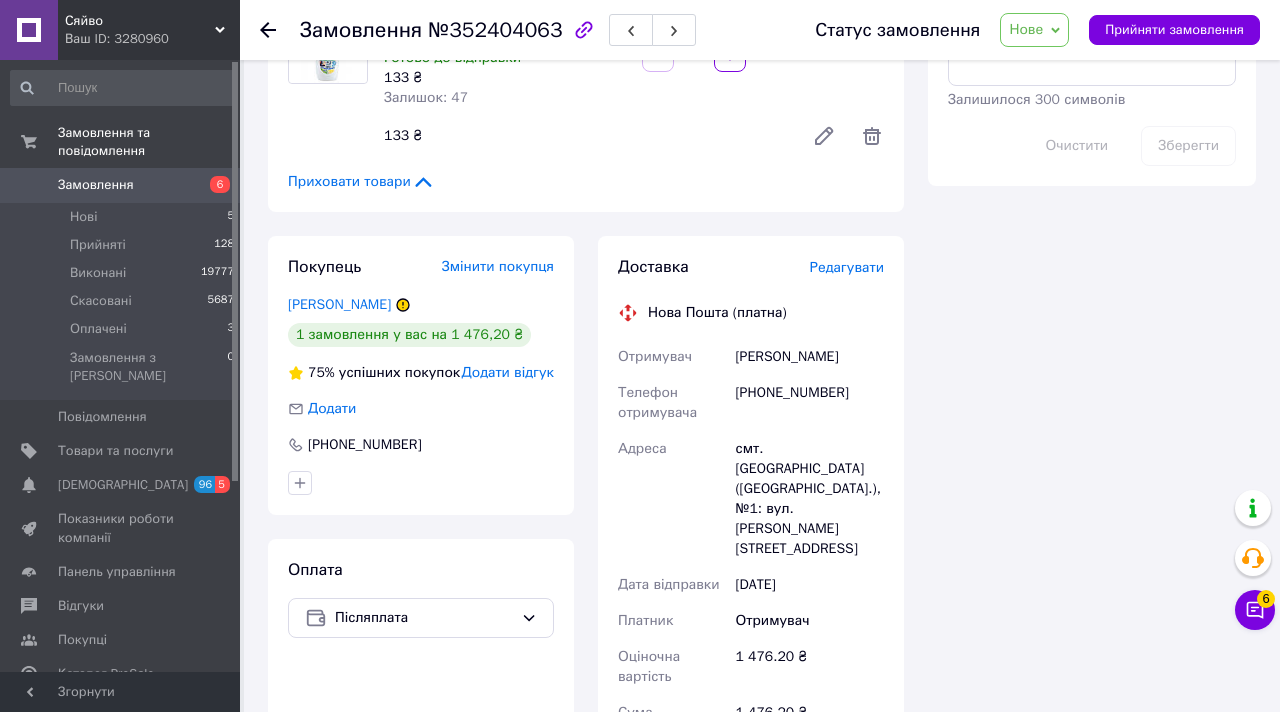 scroll, scrollTop: 1149, scrollLeft: 0, axis: vertical 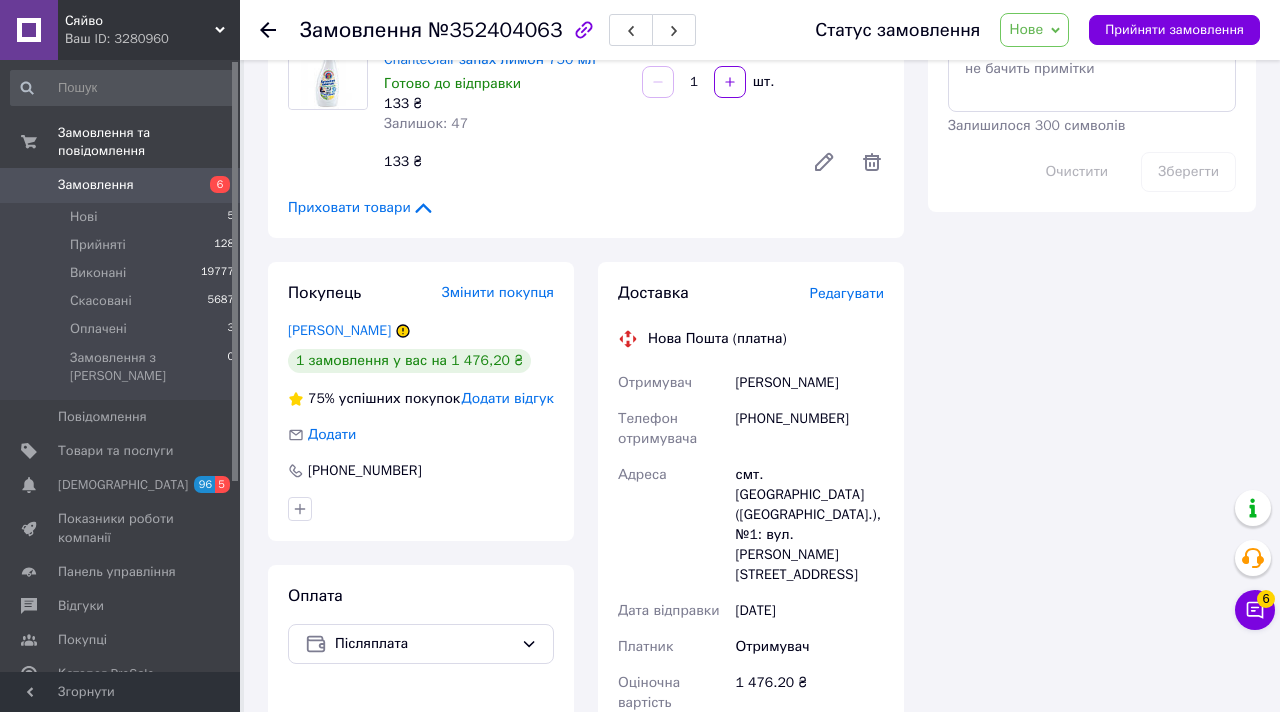 click on "Редагувати" at bounding box center [847, 293] 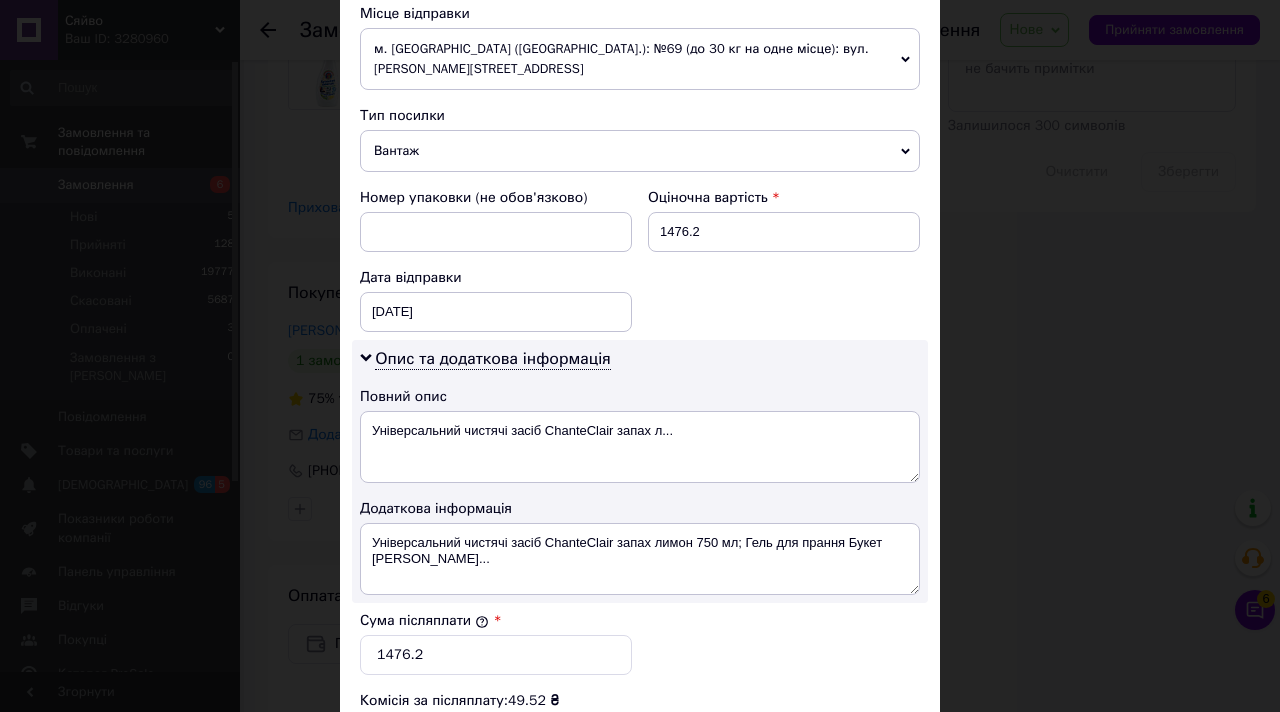 scroll, scrollTop: 703, scrollLeft: 0, axis: vertical 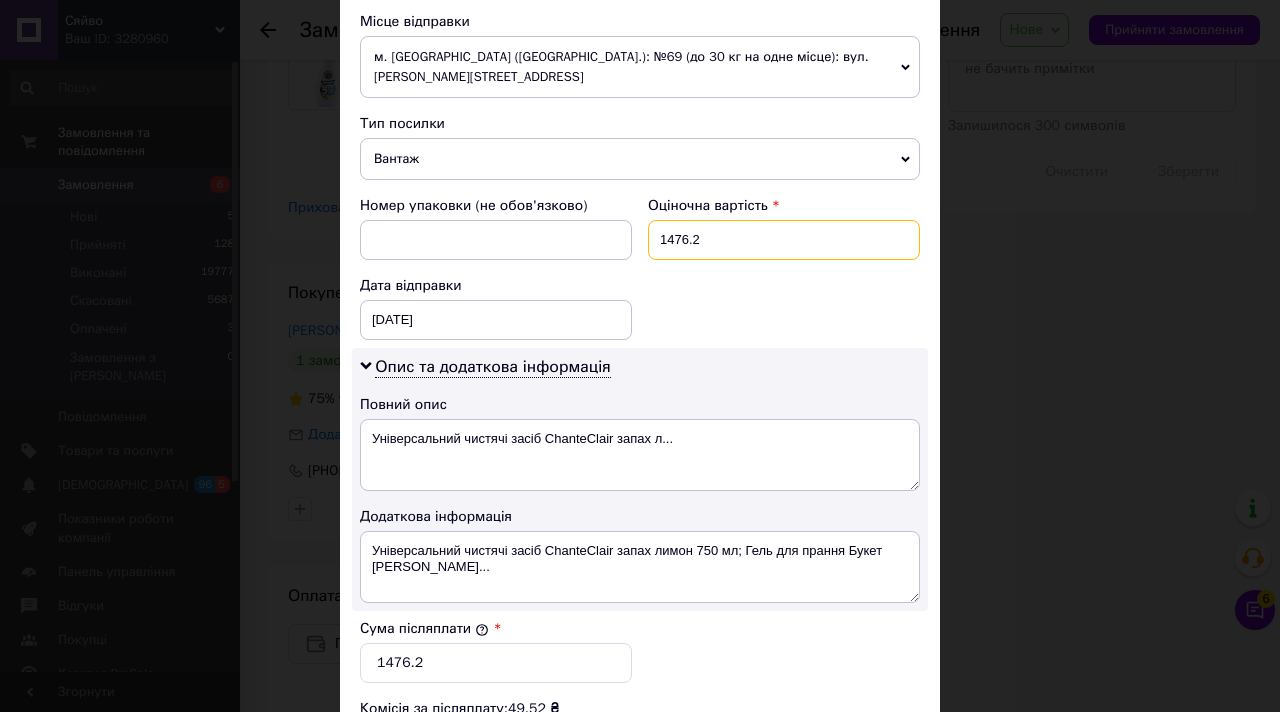 click on "1476.2" at bounding box center [784, 240] 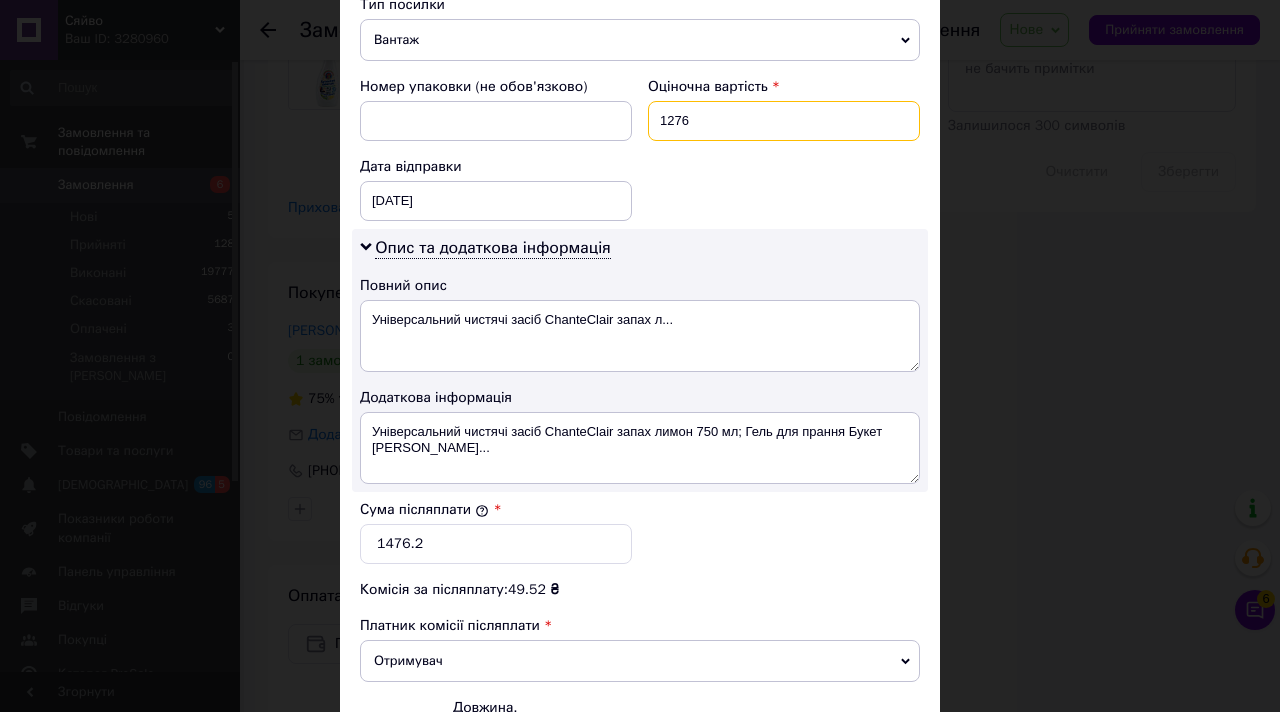 scroll, scrollTop: 867, scrollLeft: 0, axis: vertical 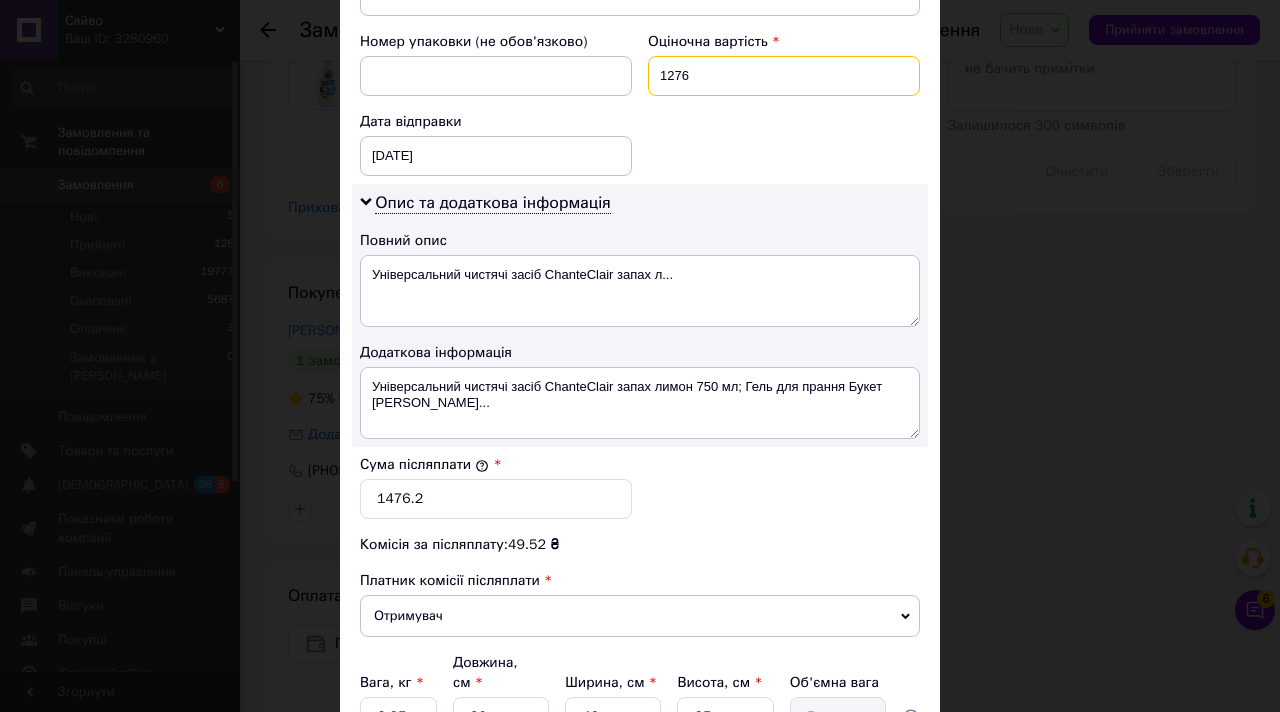 type on "1276" 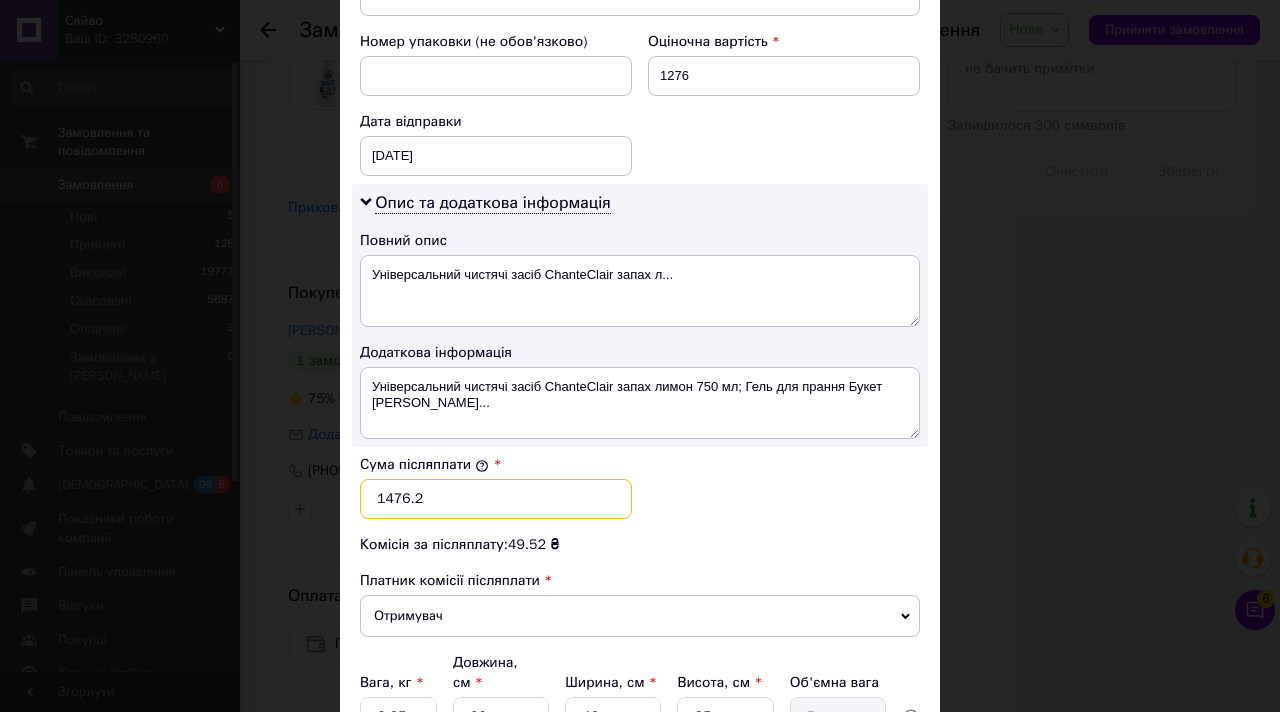 click on "1476.2" at bounding box center (496, 499) 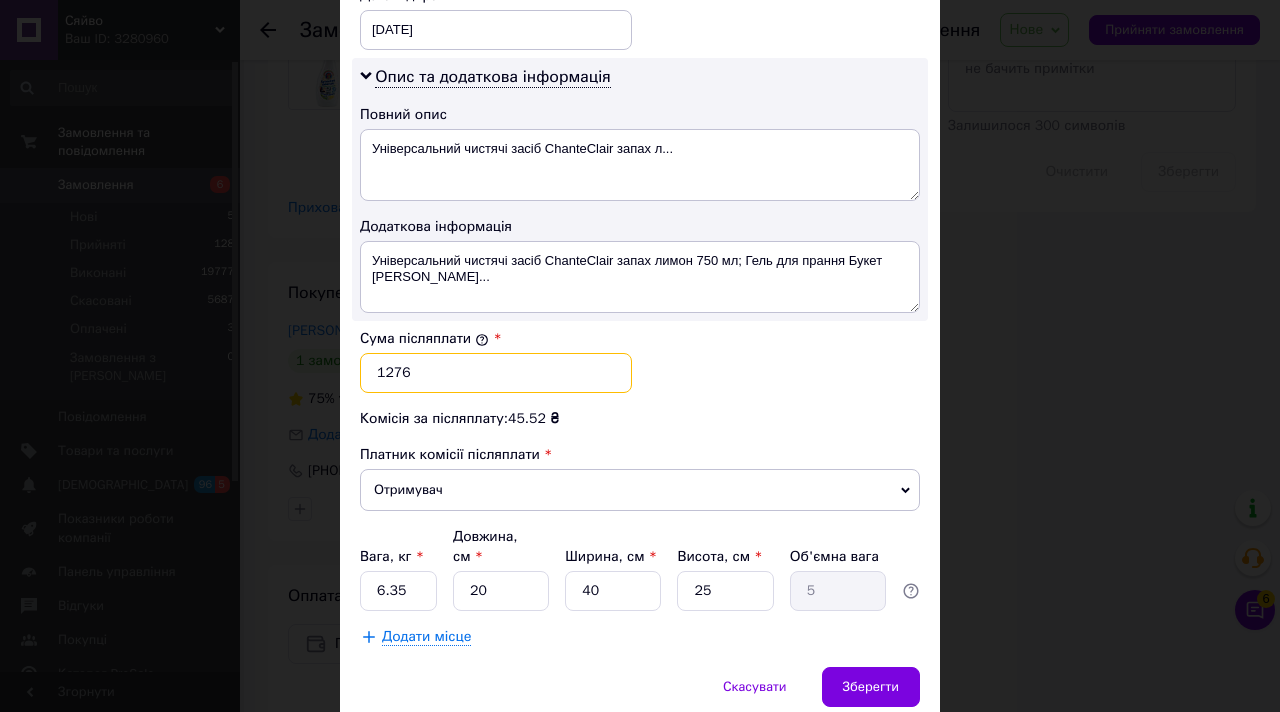 scroll, scrollTop: 1058, scrollLeft: 0, axis: vertical 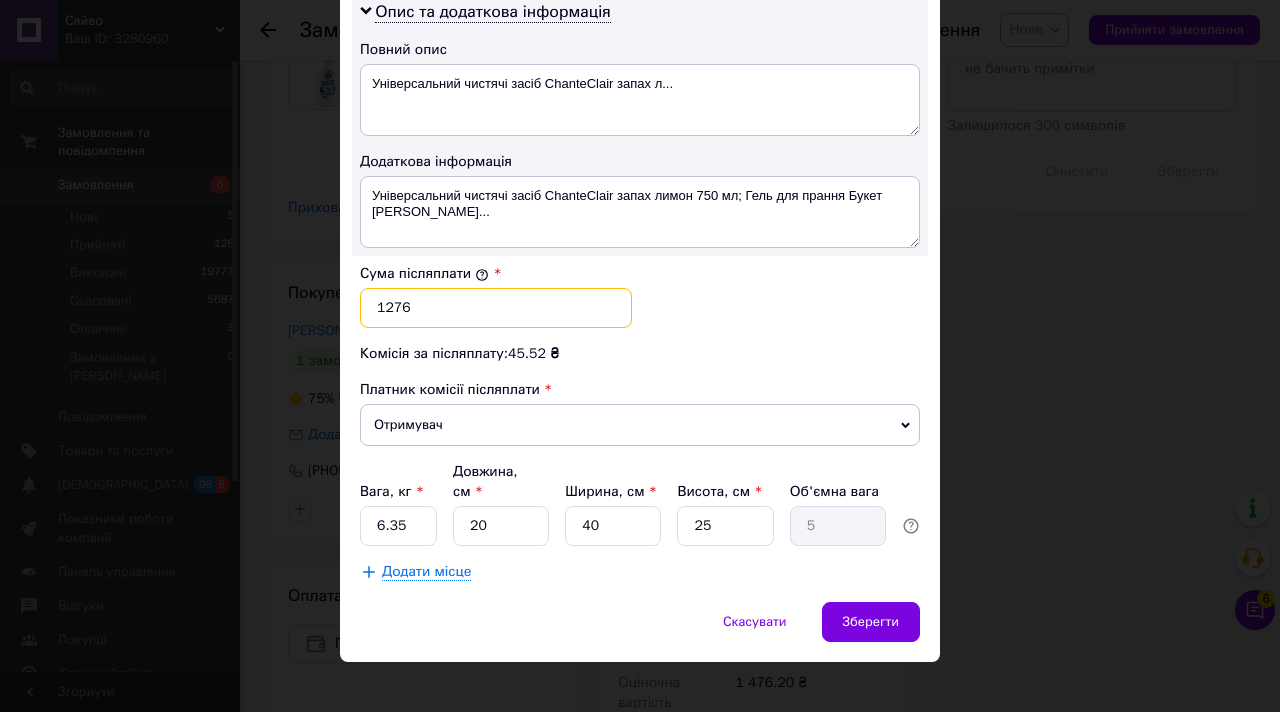 type on "1276" 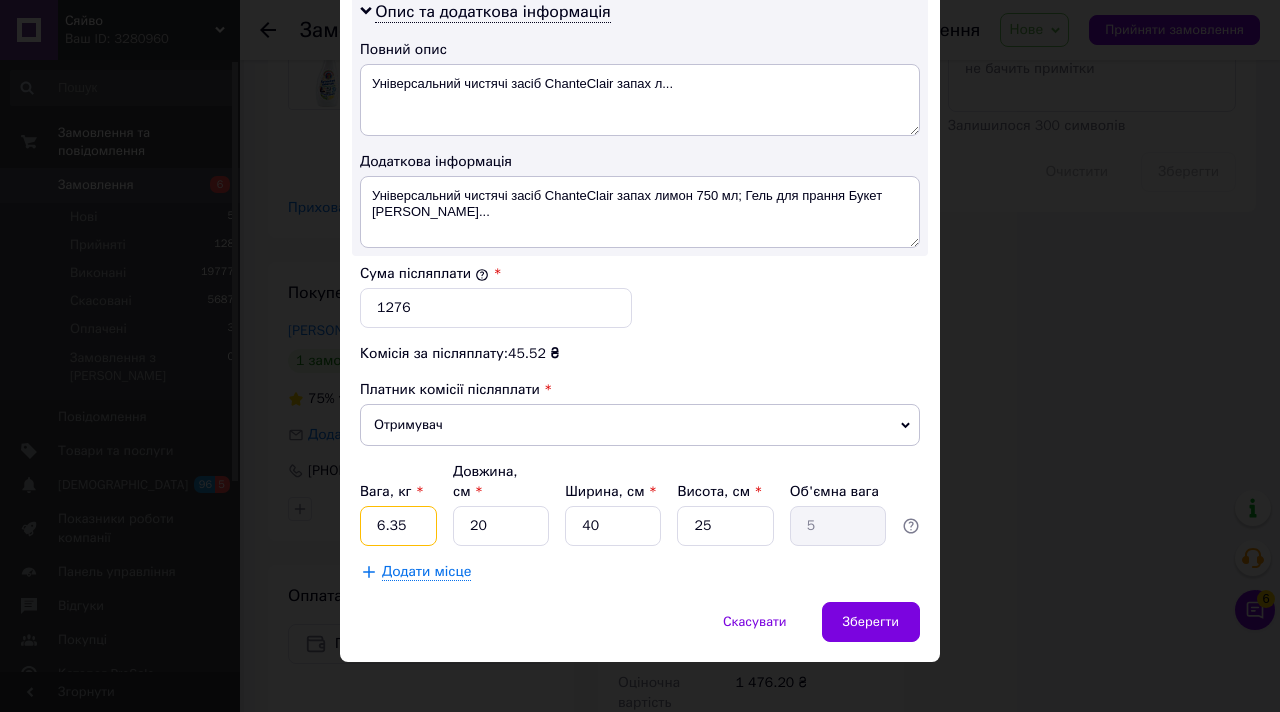 click on "6.35" at bounding box center (398, 526) 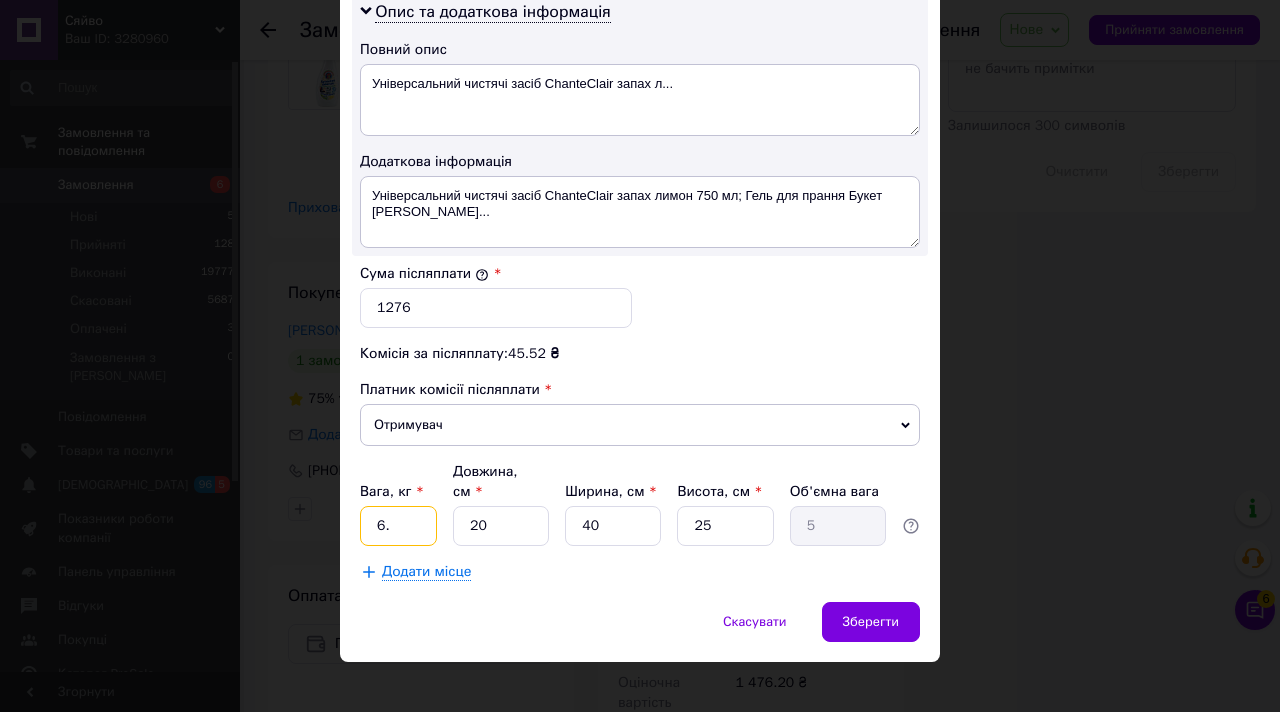 type on "6" 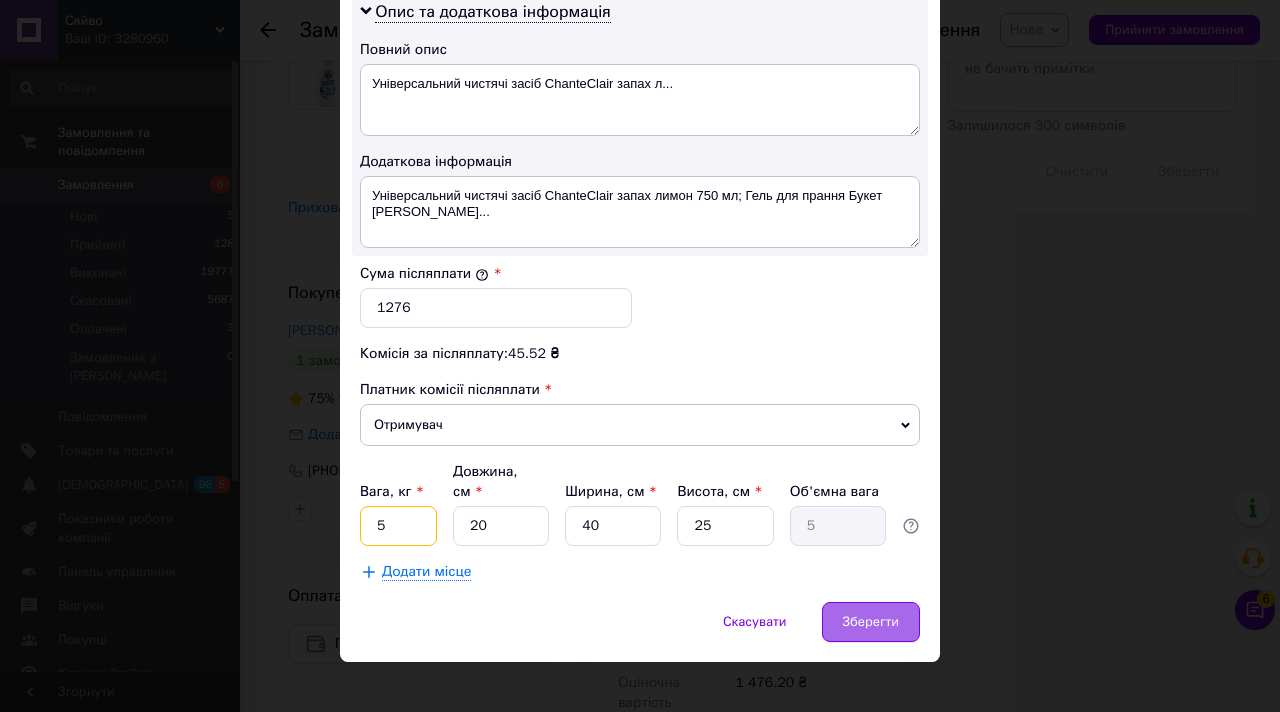 type on "5" 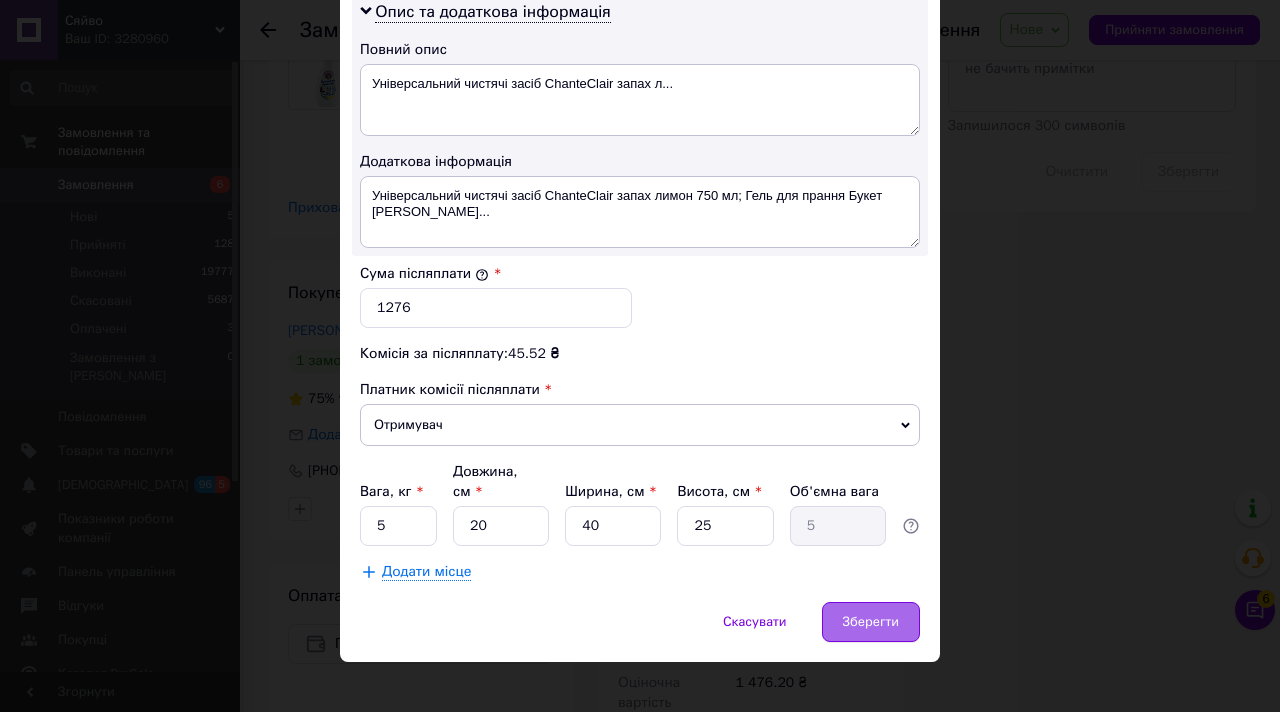 click on "Зберегти" at bounding box center [871, 622] 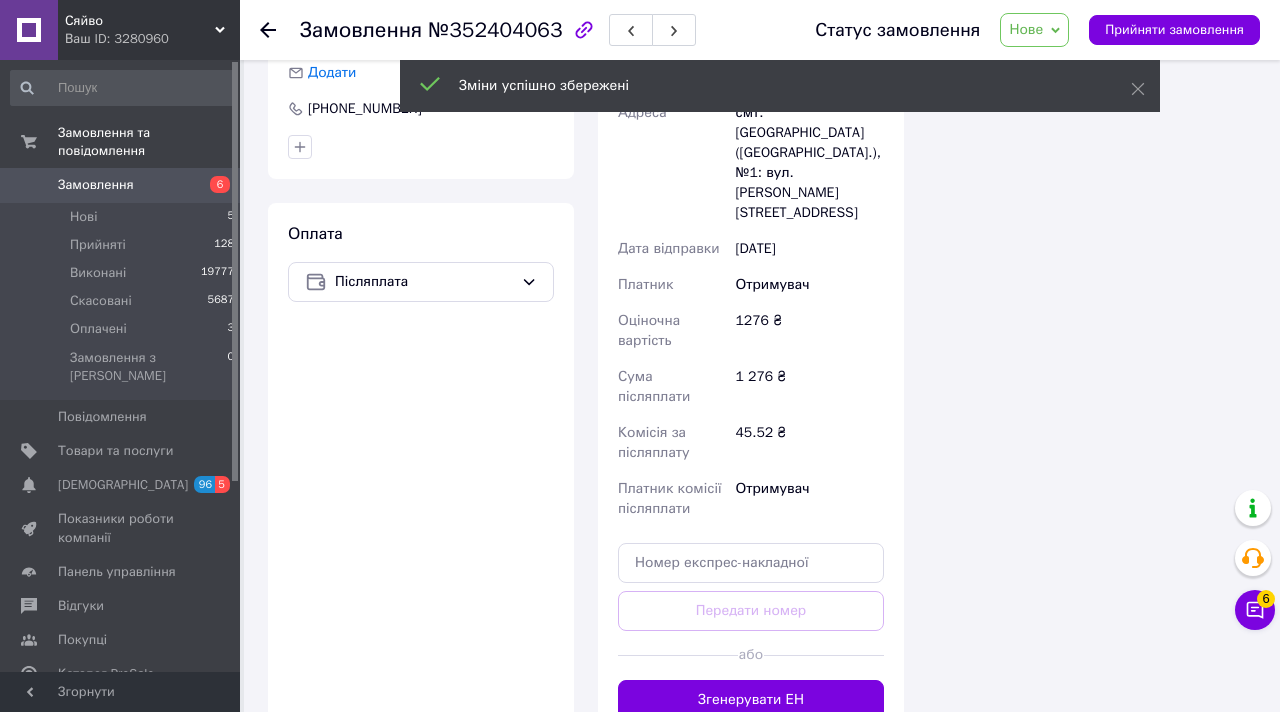 scroll, scrollTop: 1557, scrollLeft: 0, axis: vertical 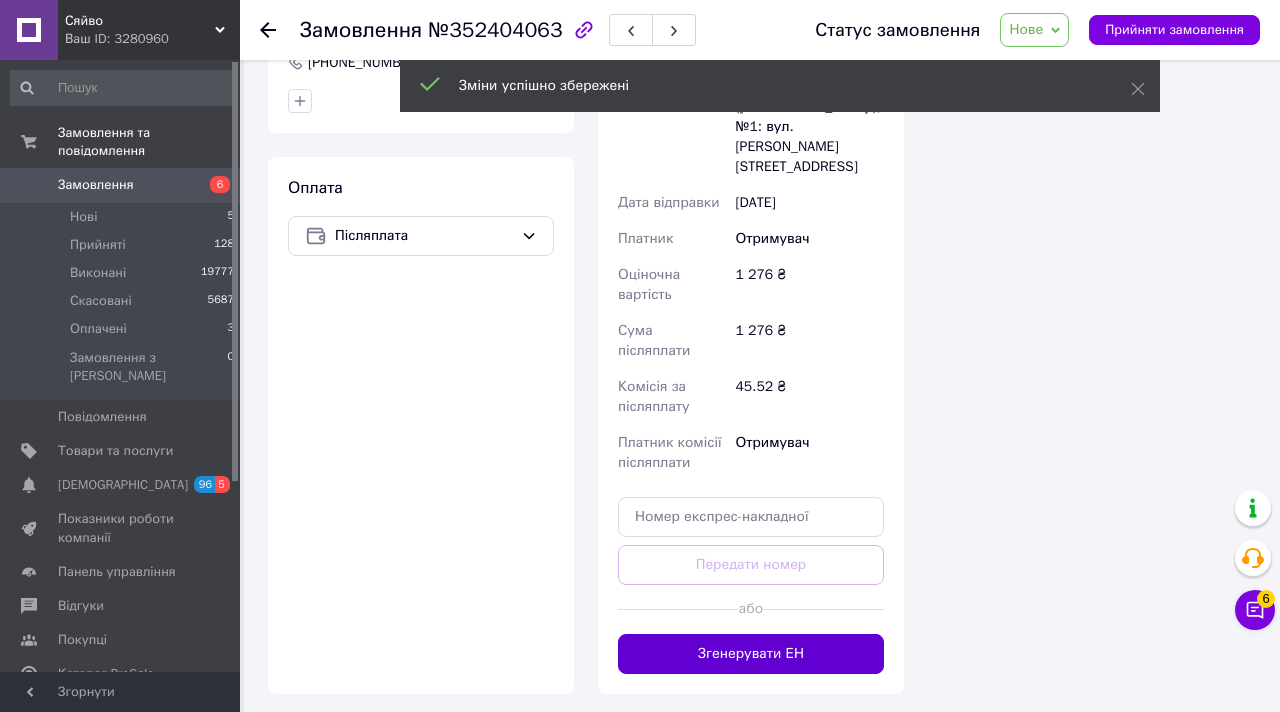 click on "Згенерувати ЕН" at bounding box center (751, 654) 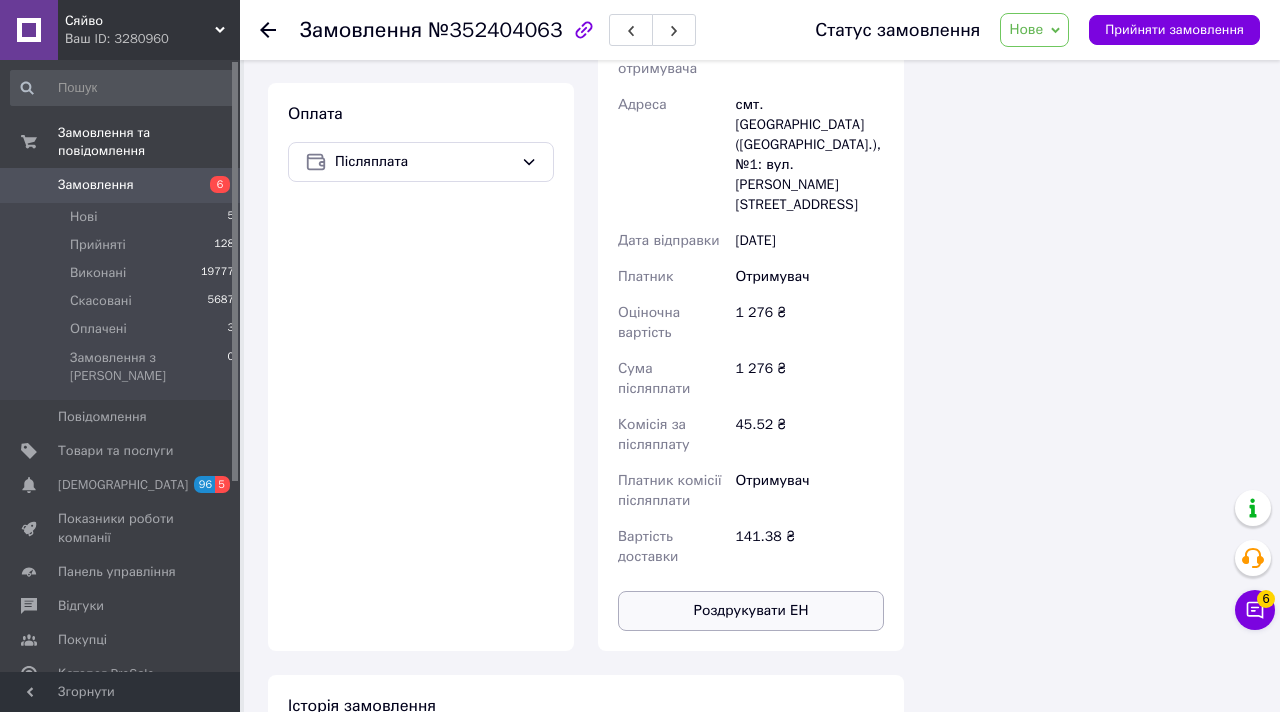 scroll, scrollTop: 1658, scrollLeft: 0, axis: vertical 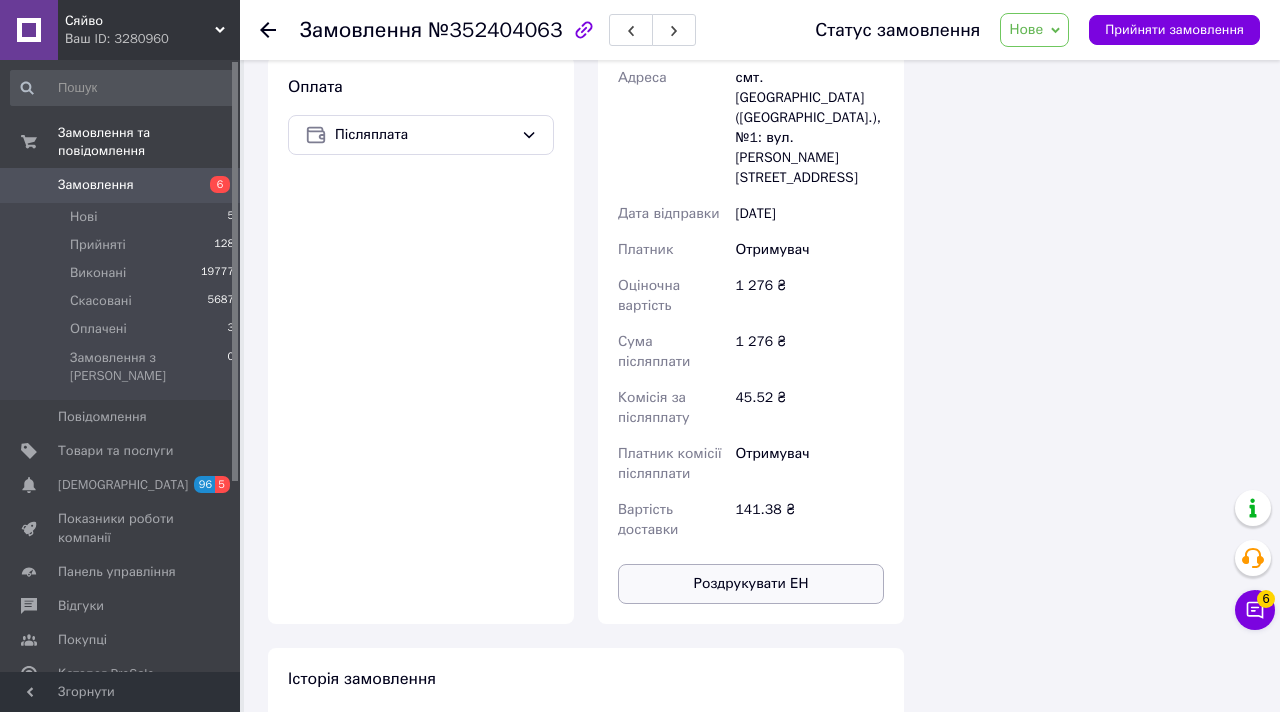 click on "Роздрукувати ЕН" at bounding box center [751, 584] 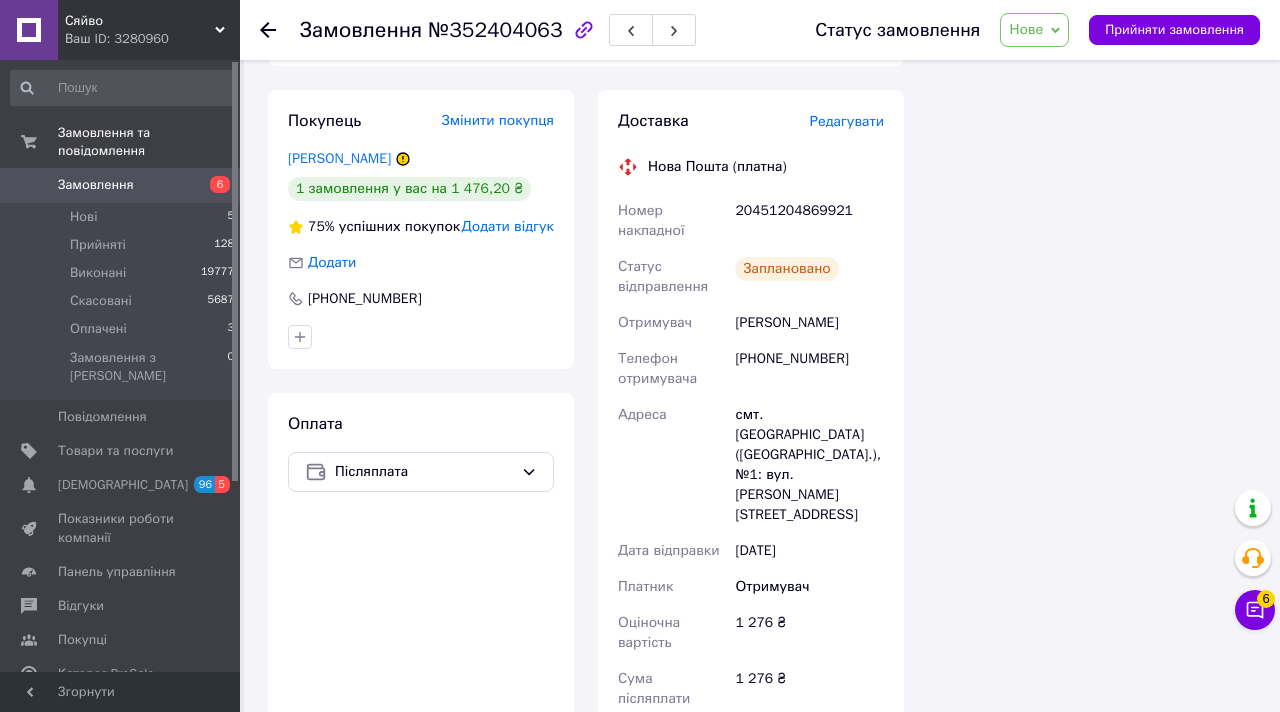 scroll, scrollTop: 1310, scrollLeft: 0, axis: vertical 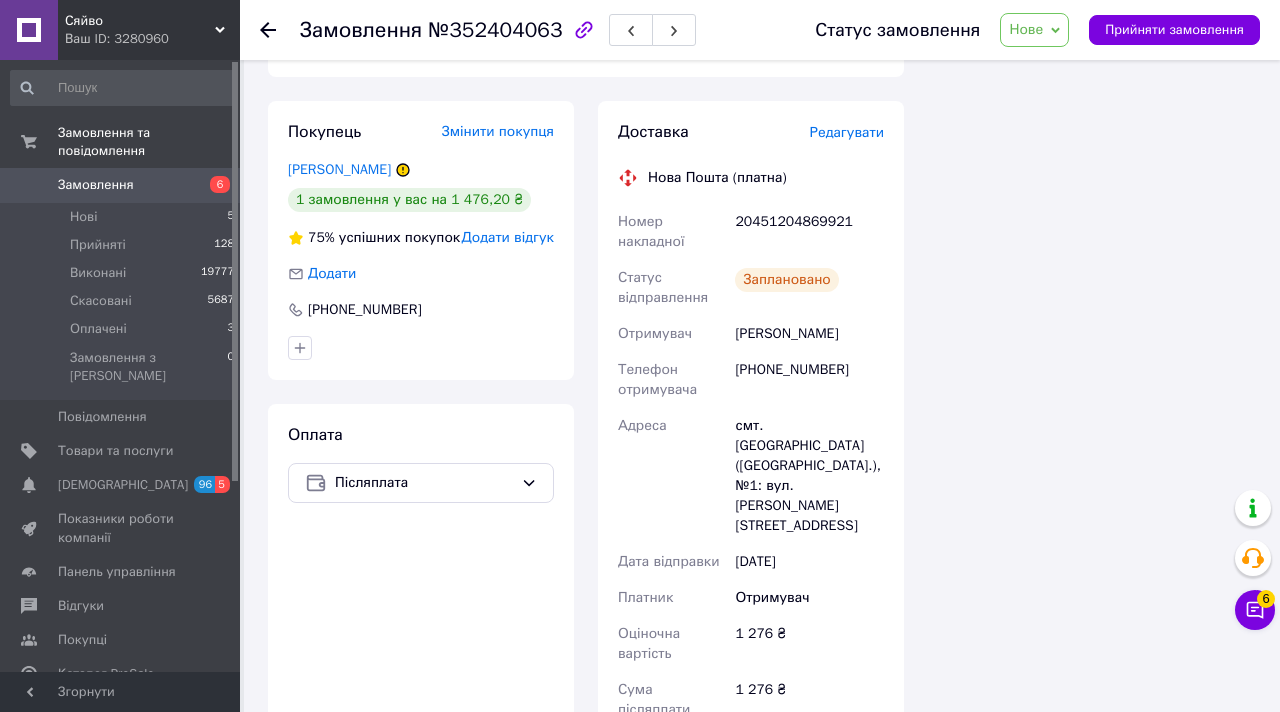 click on "20451204869921" at bounding box center [809, 232] 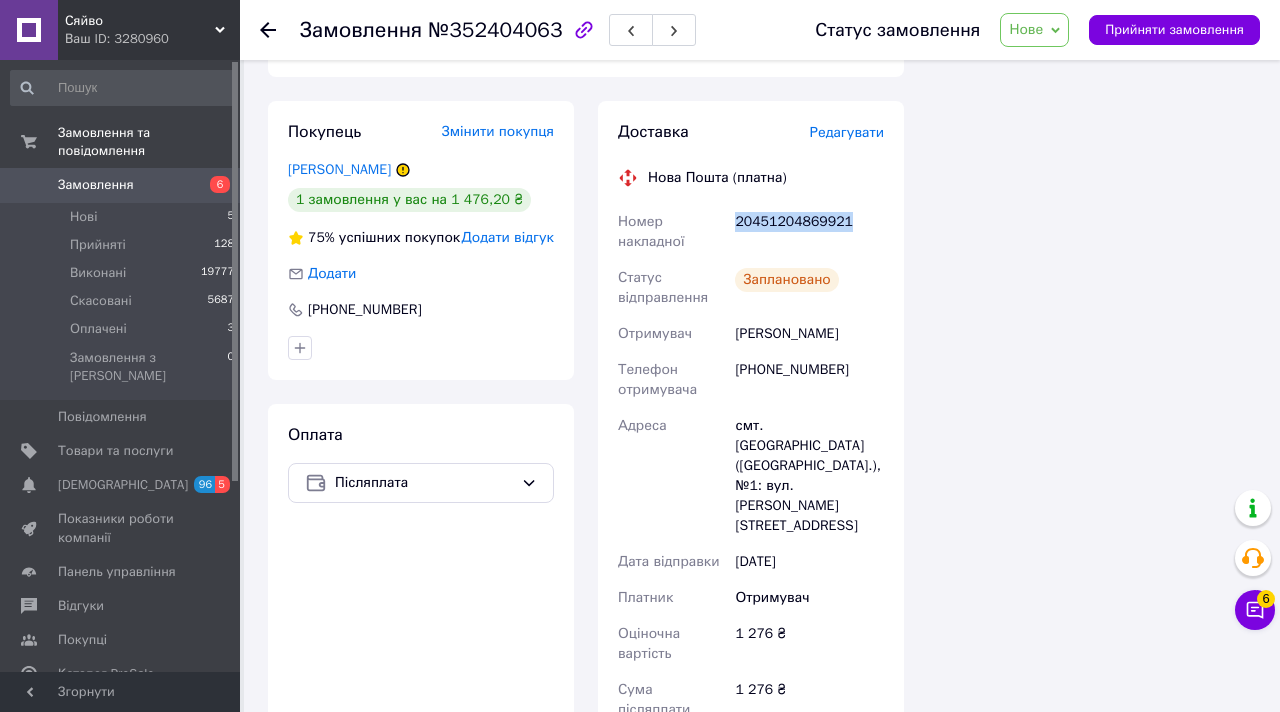 click on "20451204869921" at bounding box center [809, 232] 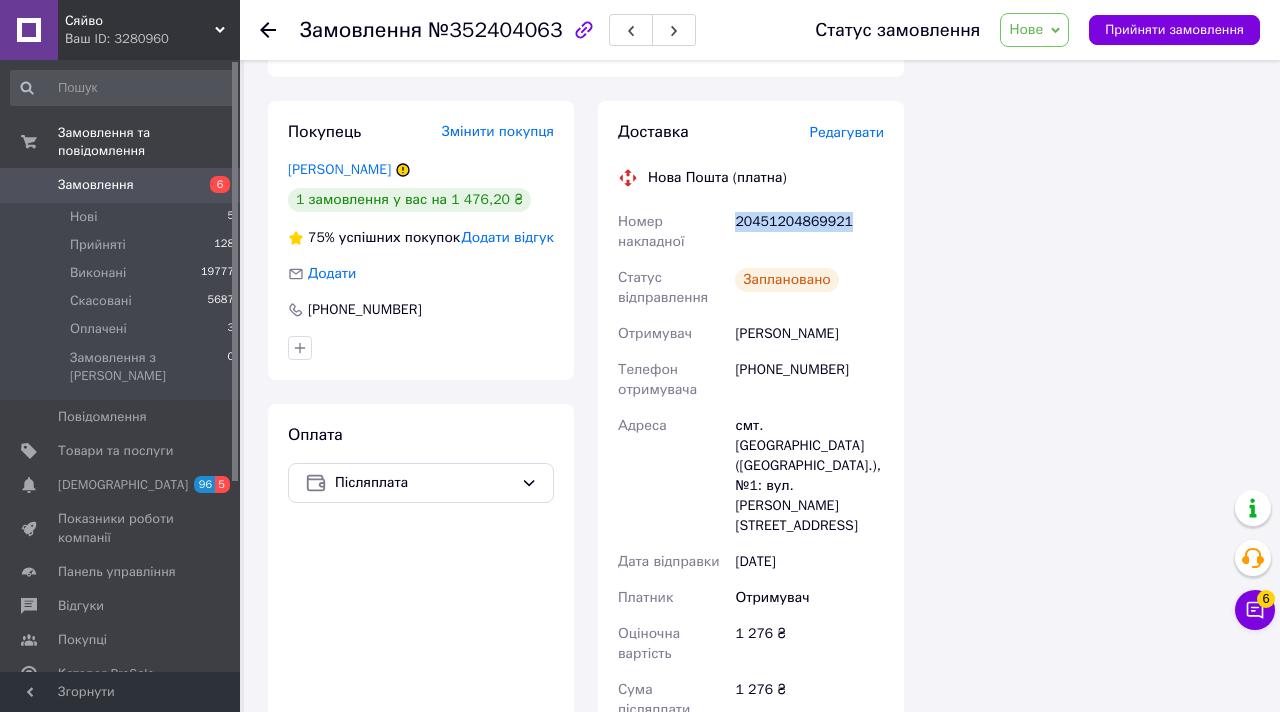 click on "Нове" at bounding box center (1026, 29) 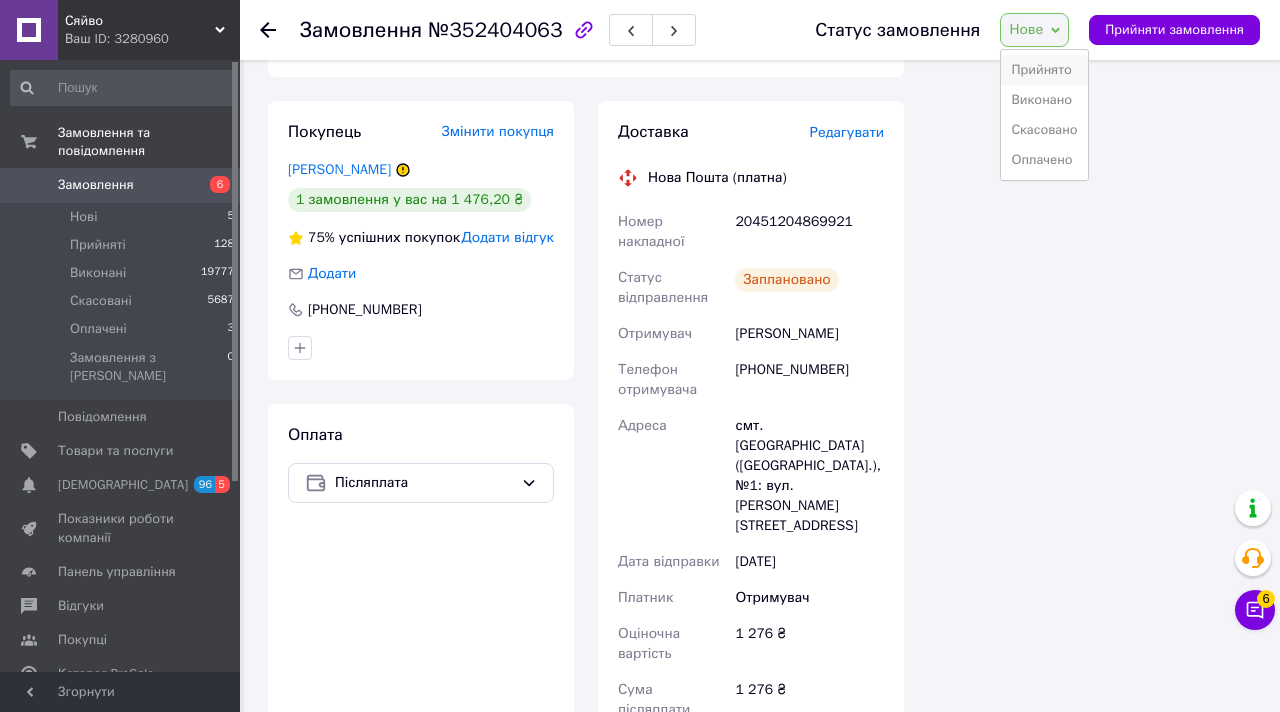 click on "Прийнято" at bounding box center (1044, 70) 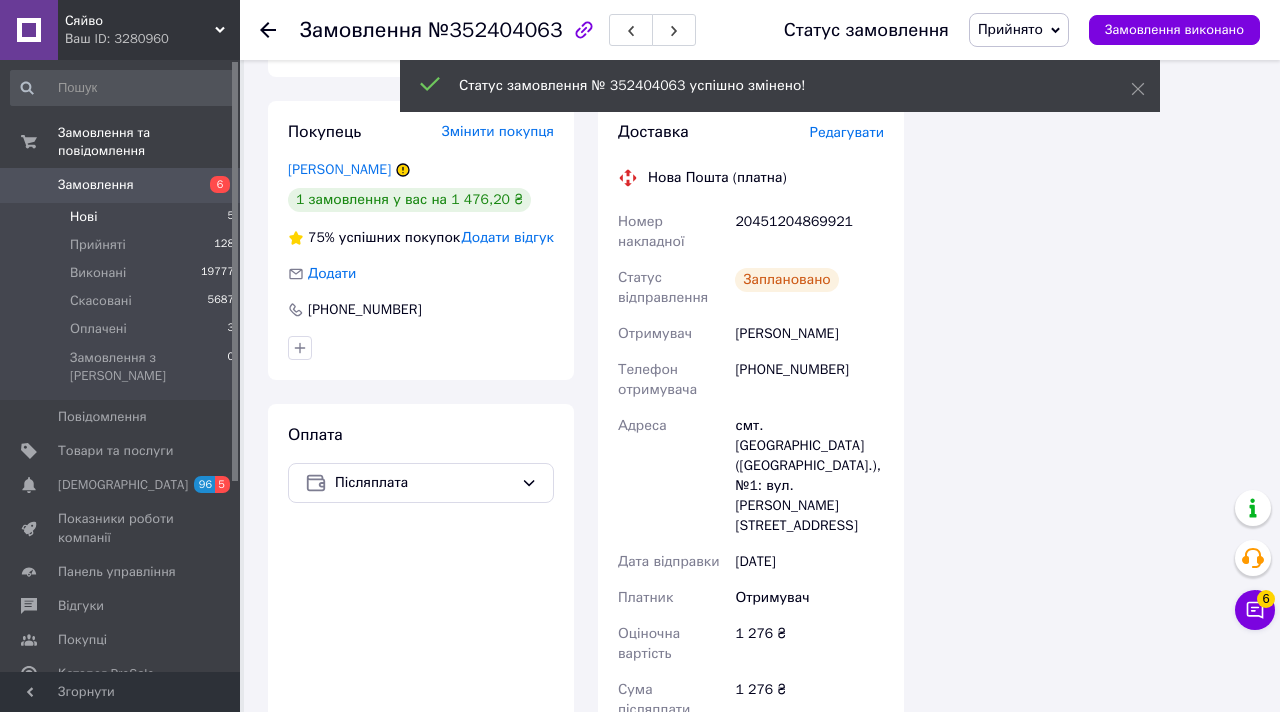 click on "Нові 5" at bounding box center [123, 217] 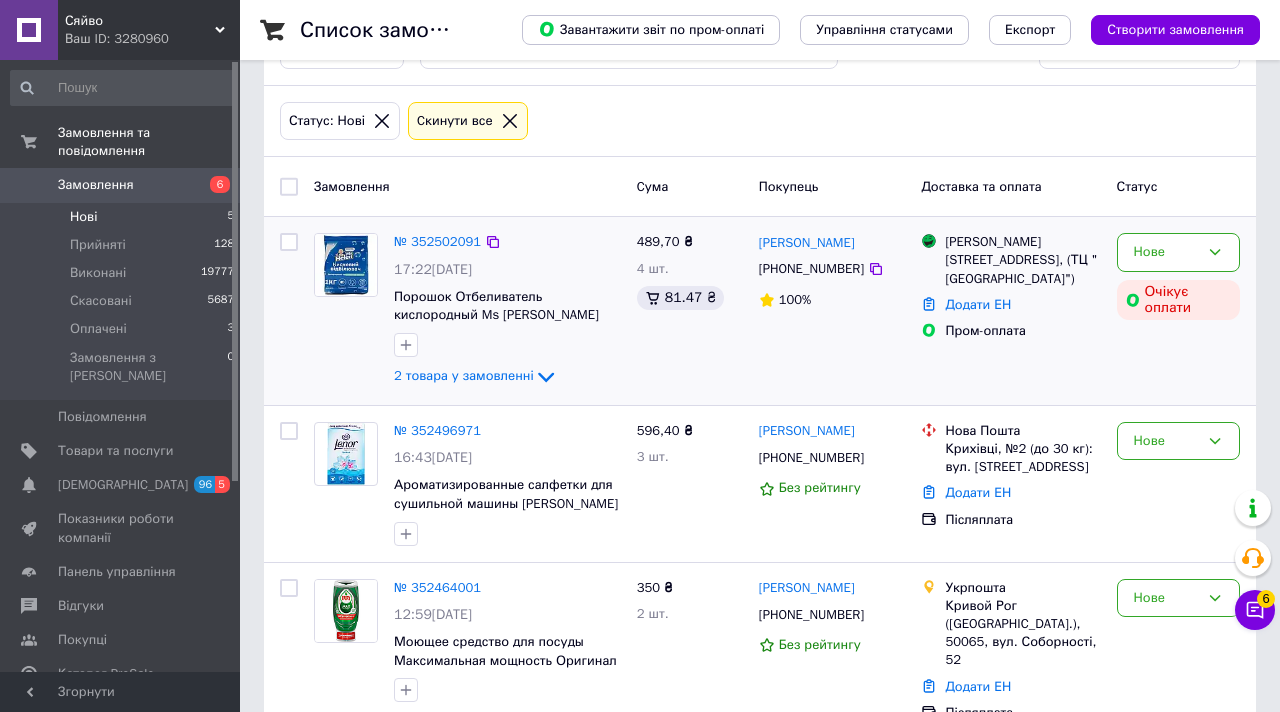 scroll, scrollTop: 84, scrollLeft: 0, axis: vertical 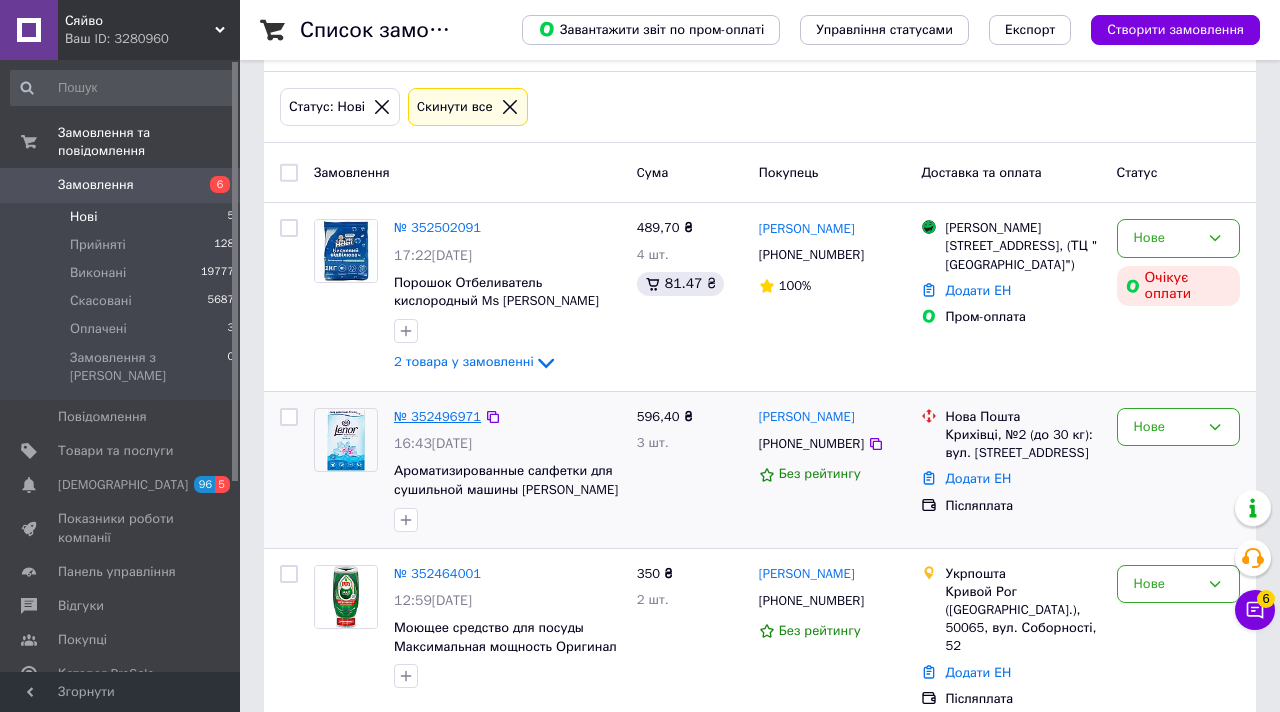 click on "№ 352496971" at bounding box center (437, 416) 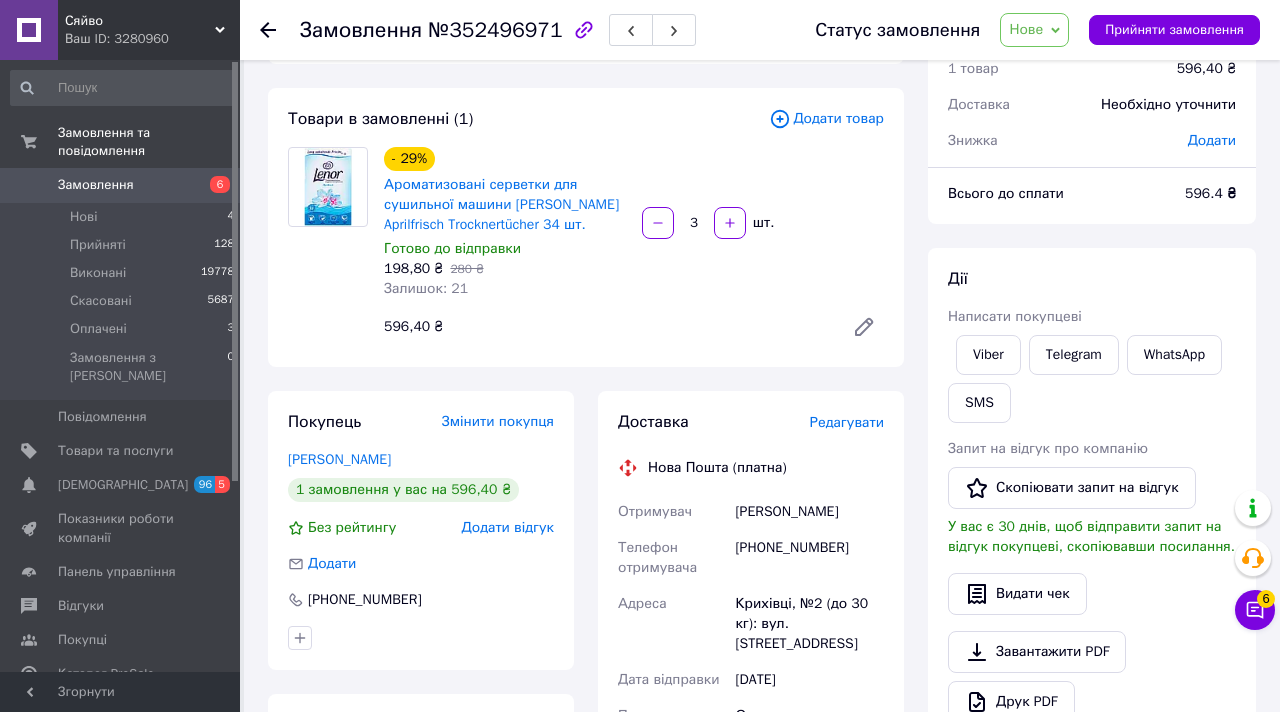 click on "Редагувати" at bounding box center [847, 422] 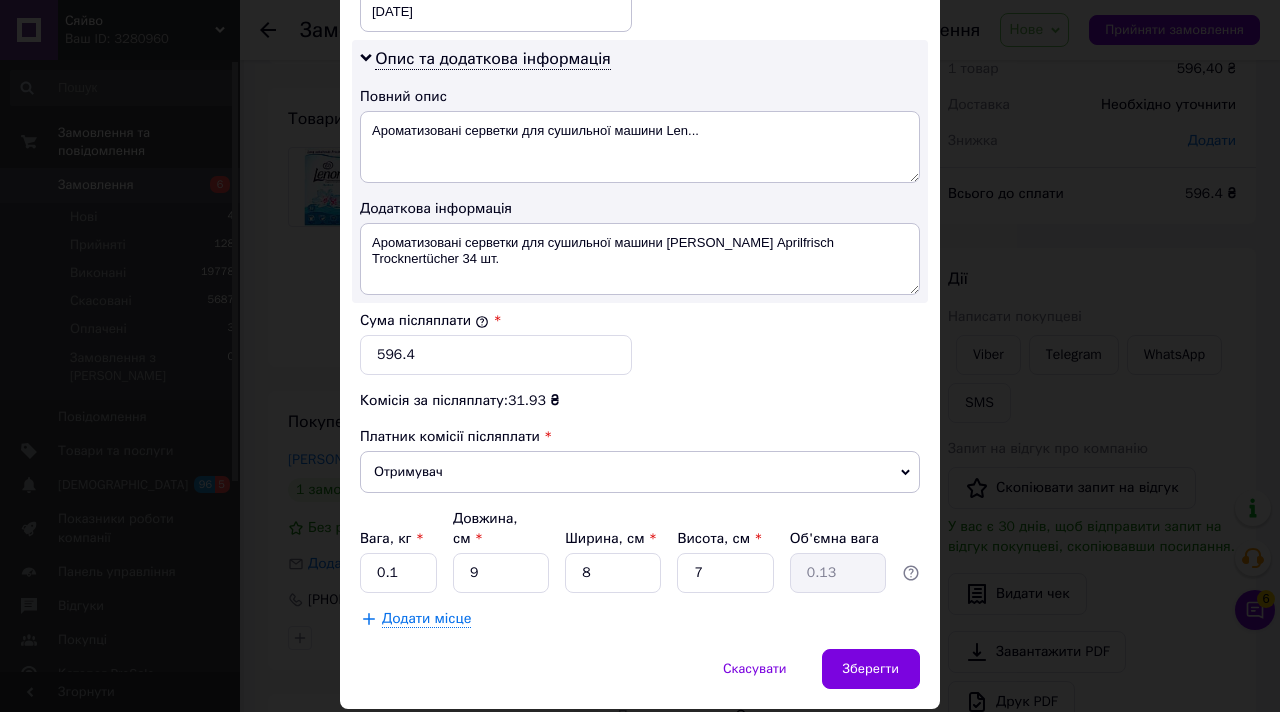 scroll, scrollTop: 1058, scrollLeft: 0, axis: vertical 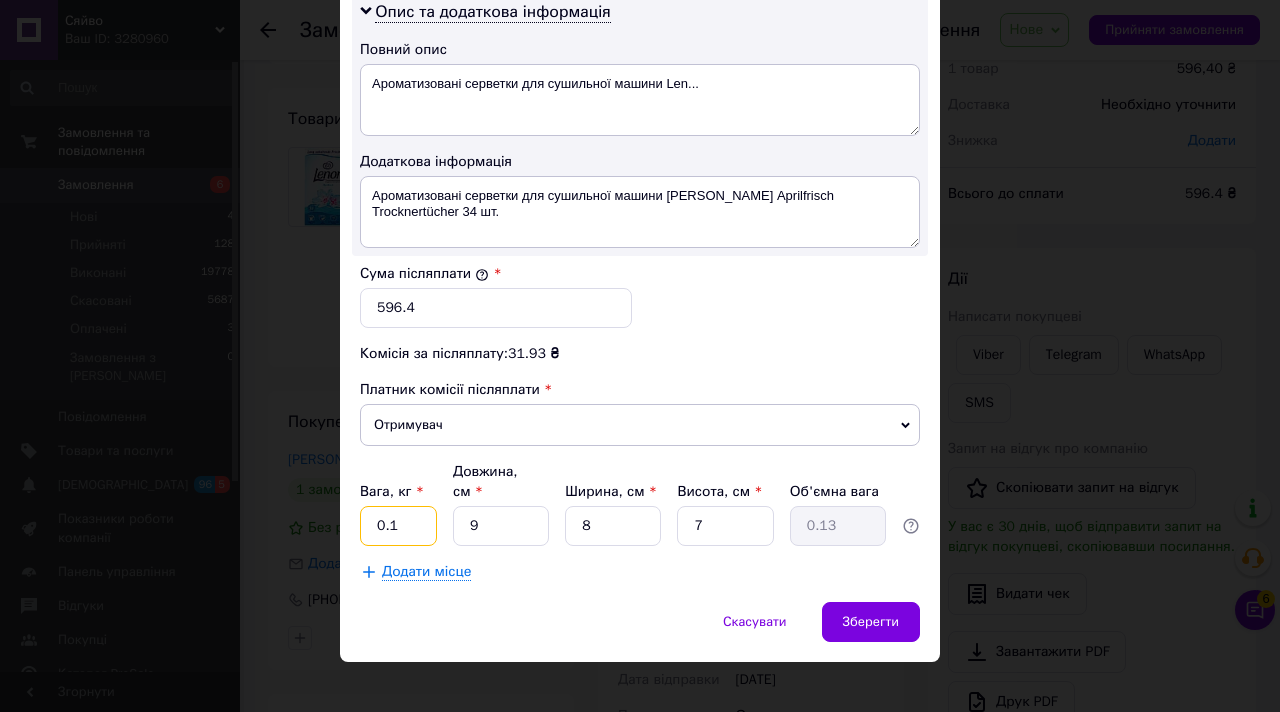 click on "0.1" at bounding box center [398, 526] 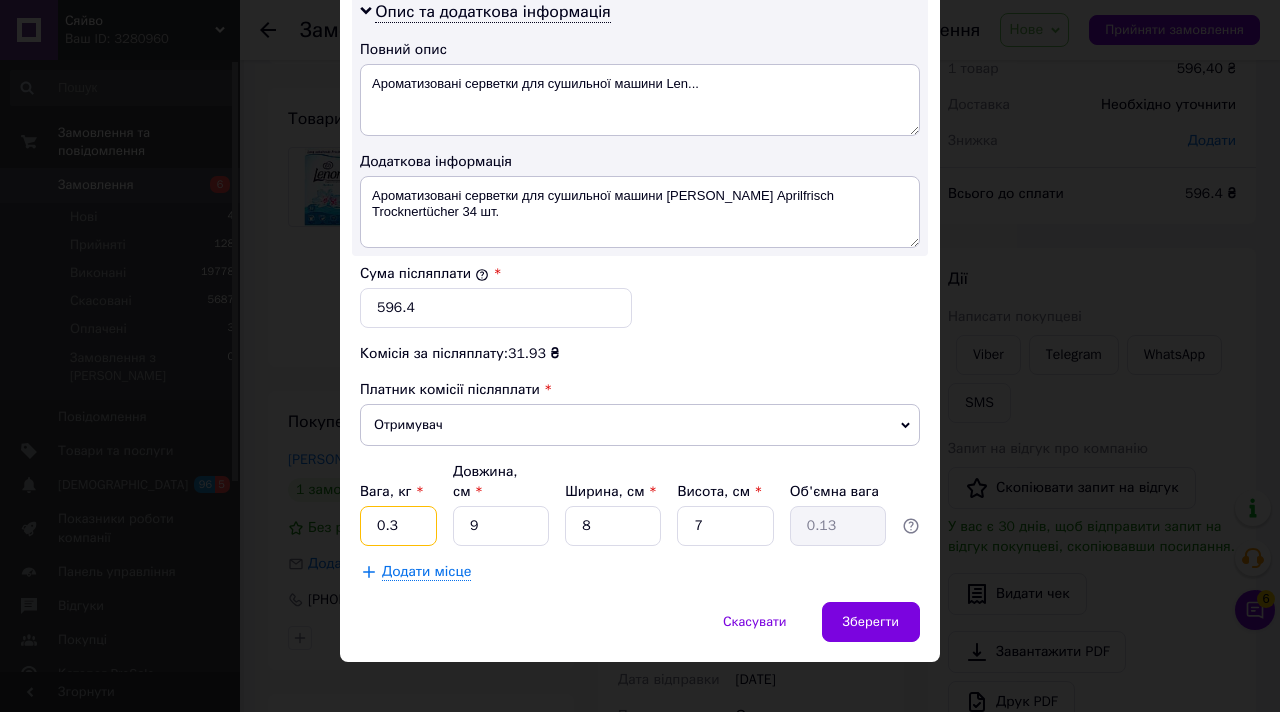 type on "0.3" 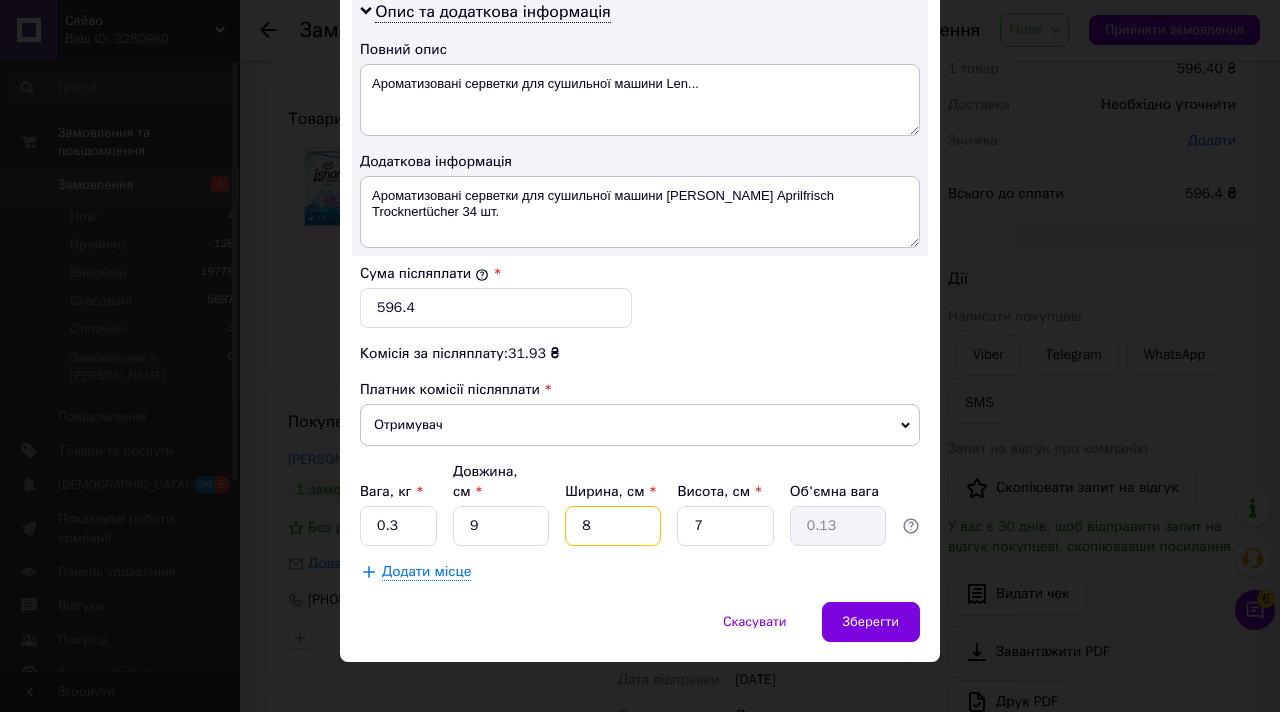 click on "8" at bounding box center [613, 526] 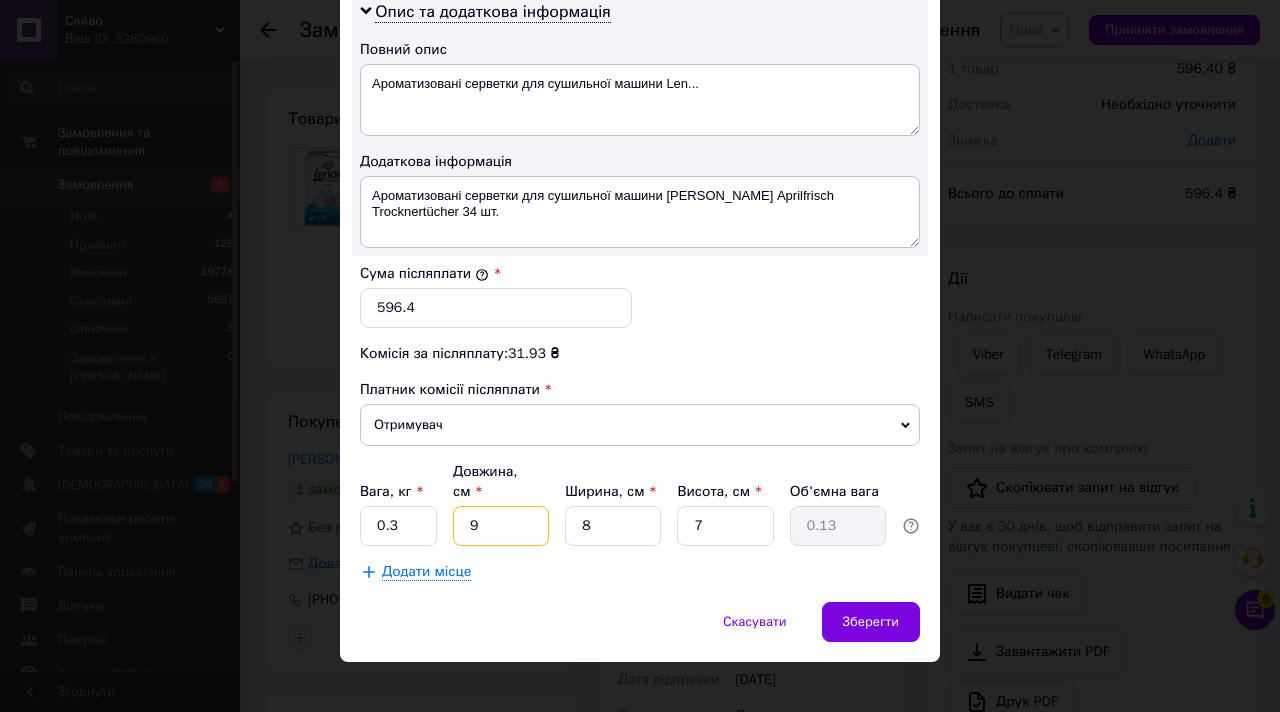 click on "9" at bounding box center (501, 526) 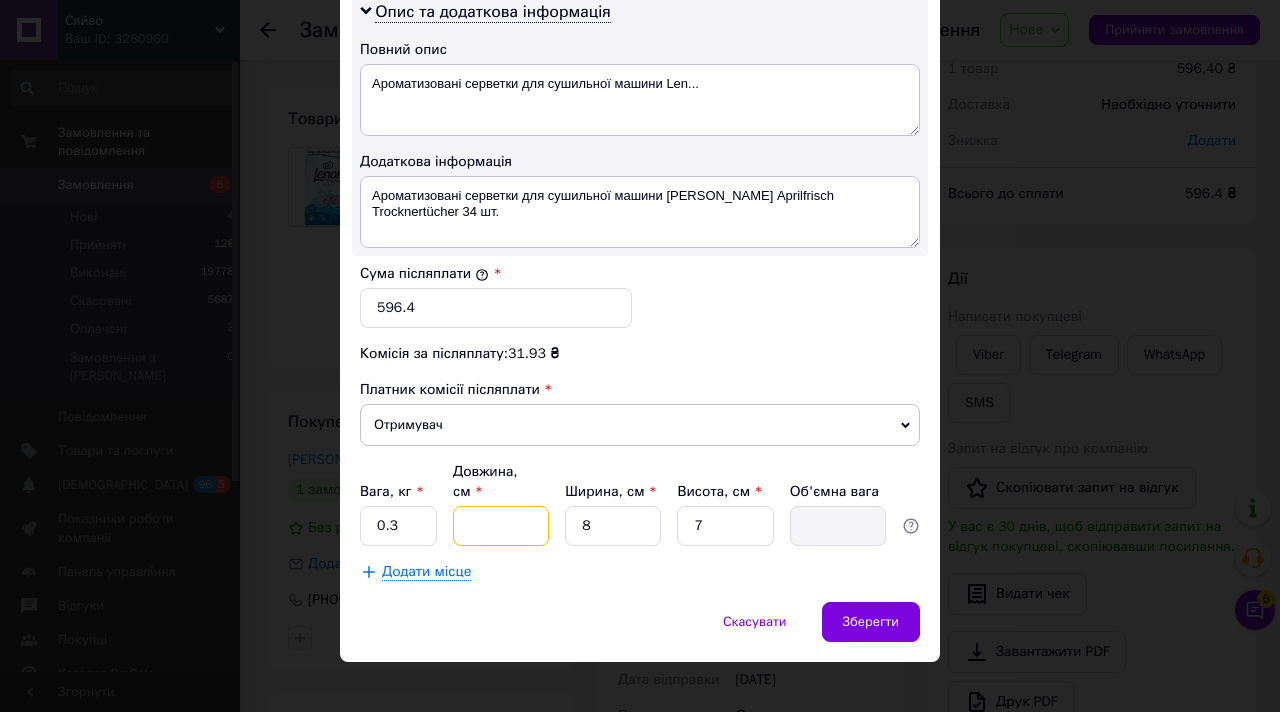 type on "1" 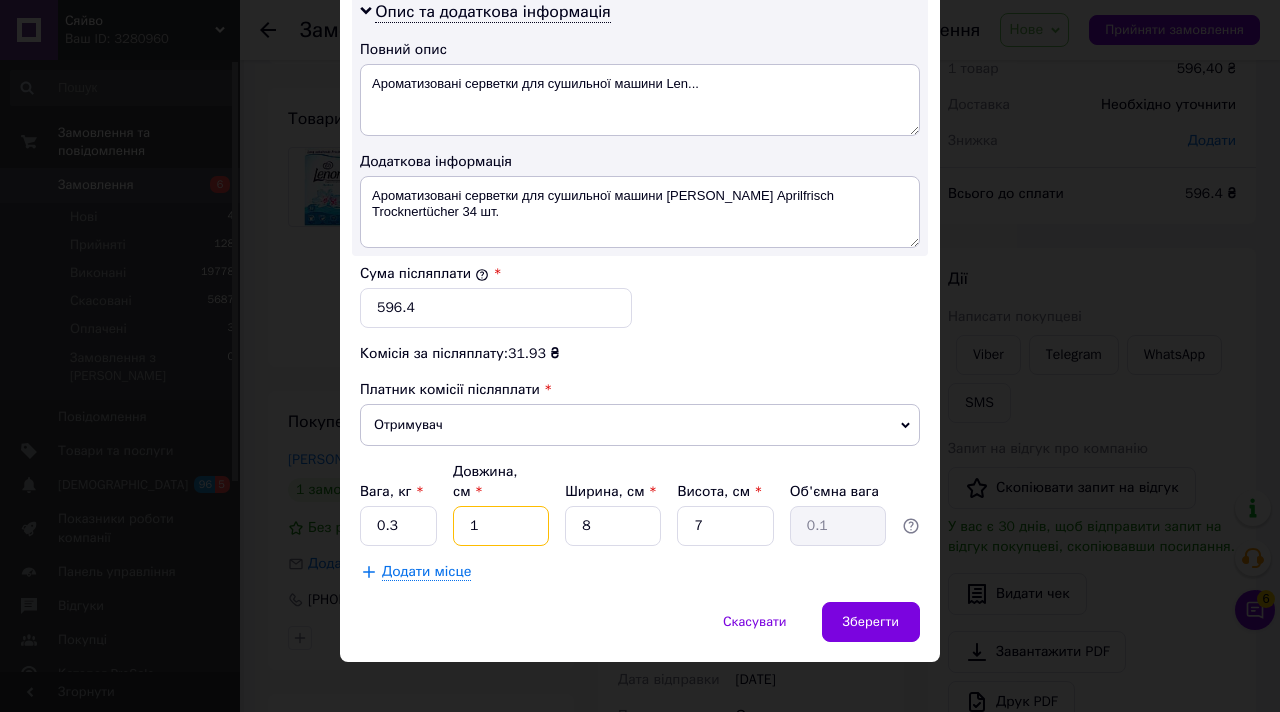 type on "14" 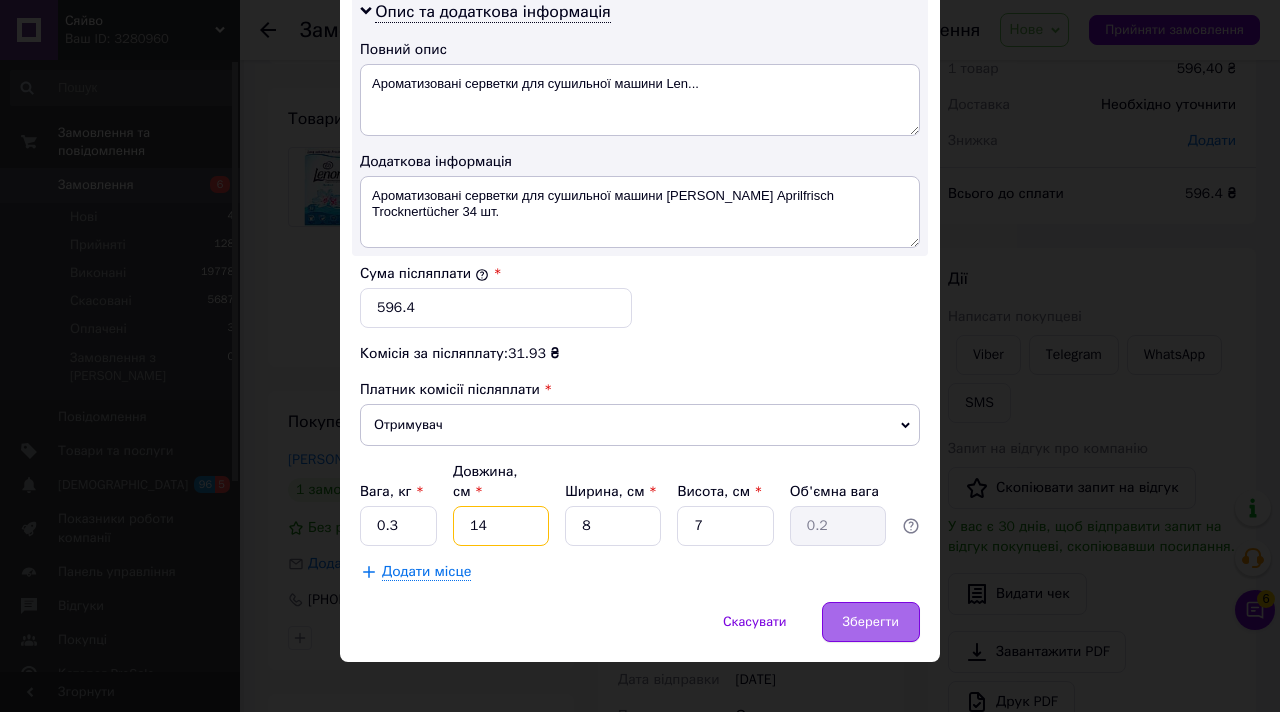 type on "14" 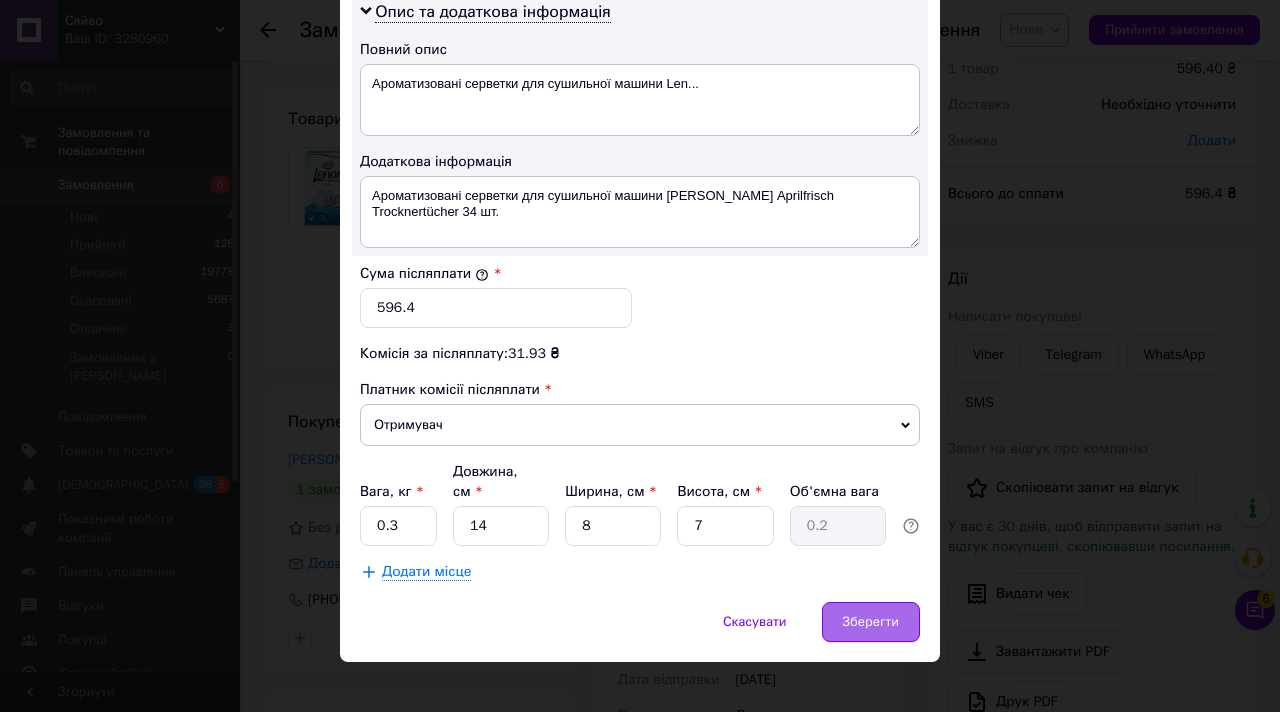 click on "Зберегти" at bounding box center (871, 622) 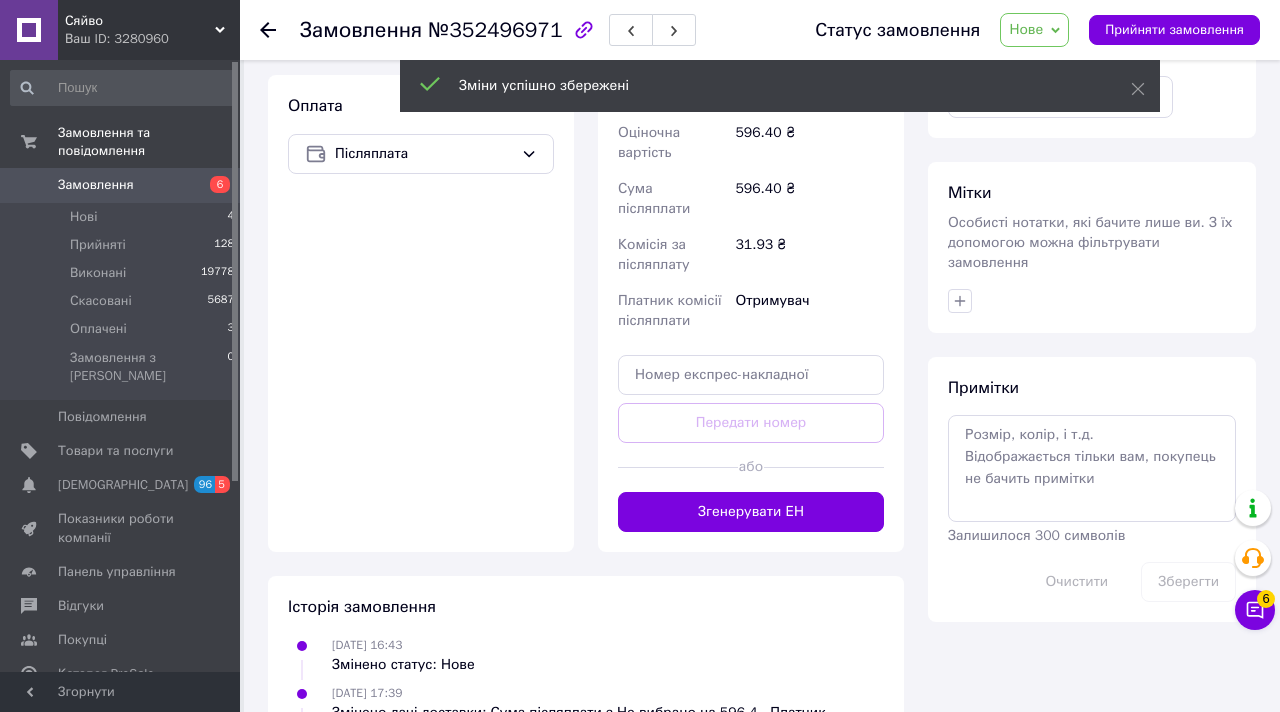 scroll, scrollTop: 715, scrollLeft: 0, axis: vertical 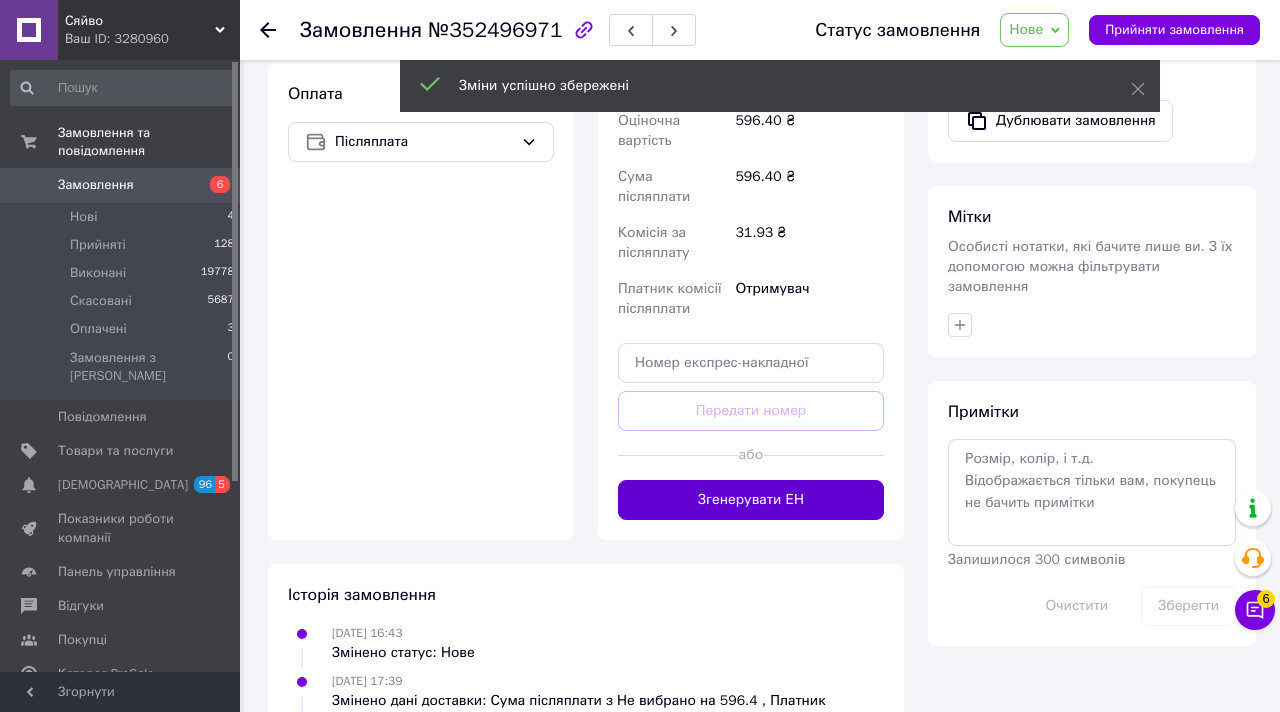 click on "Згенерувати ЕН" at bounding box center (751, 500) 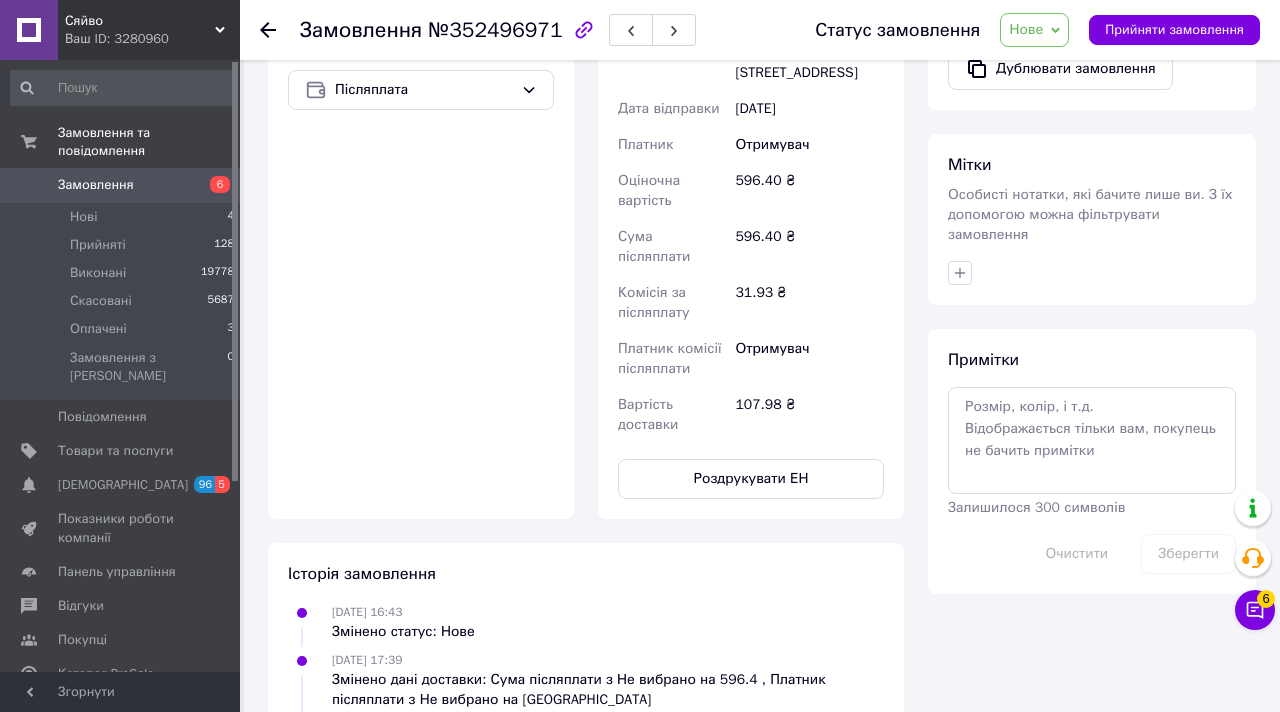 scroll, scrollTop: 780, scrollLeft: 0, axis: vertical 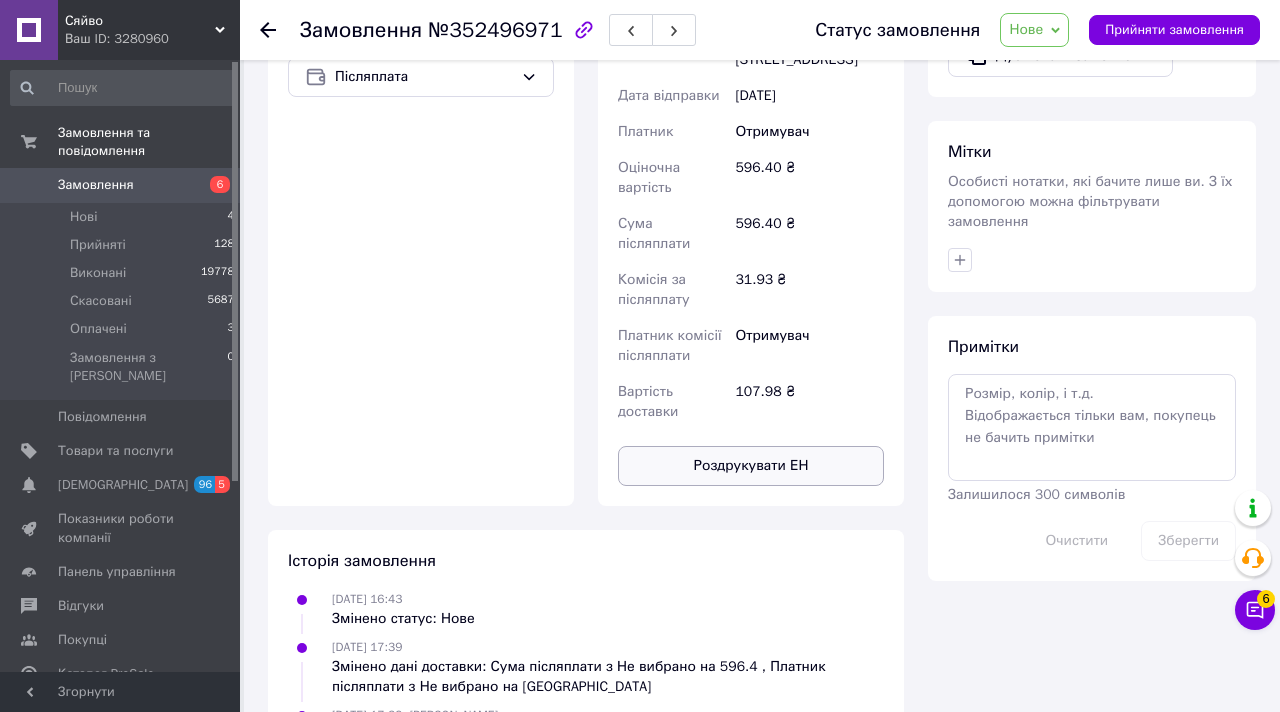 click on "Роздрукувати ЕН" at bounding box center (751, 466) 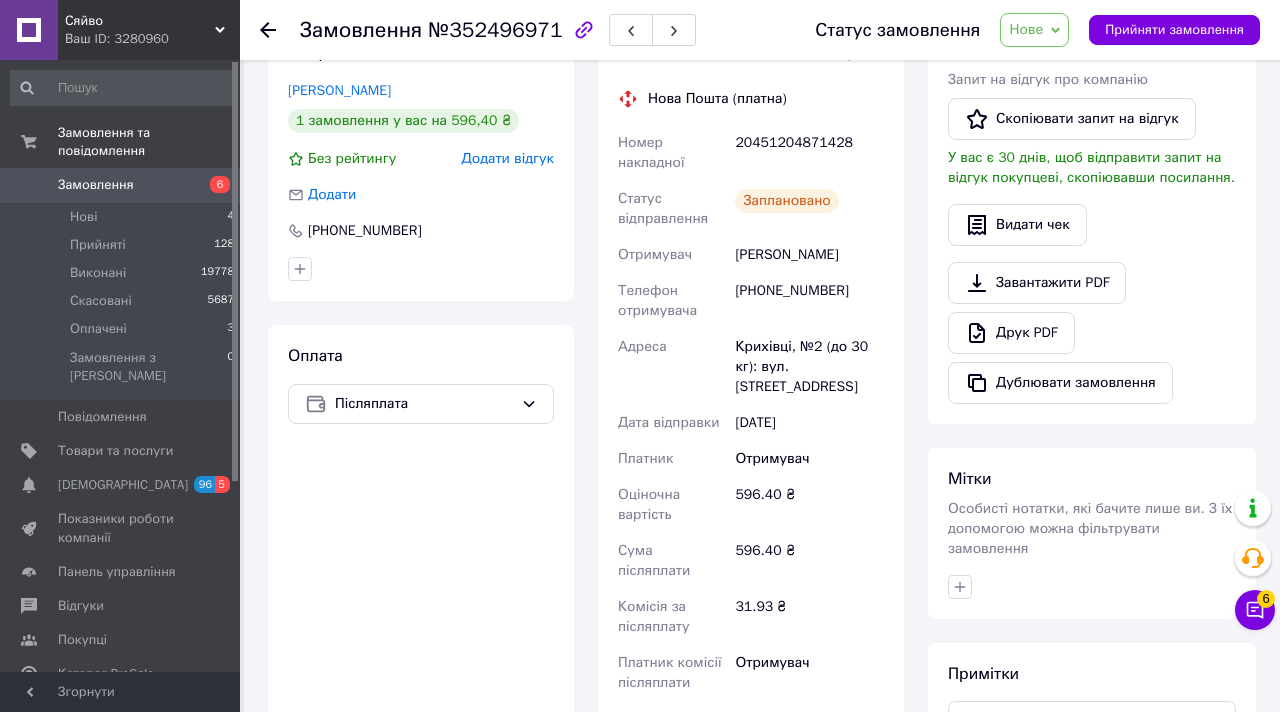 scroll, scrollTop: 393, scrollLeft: 0, axis: vertical 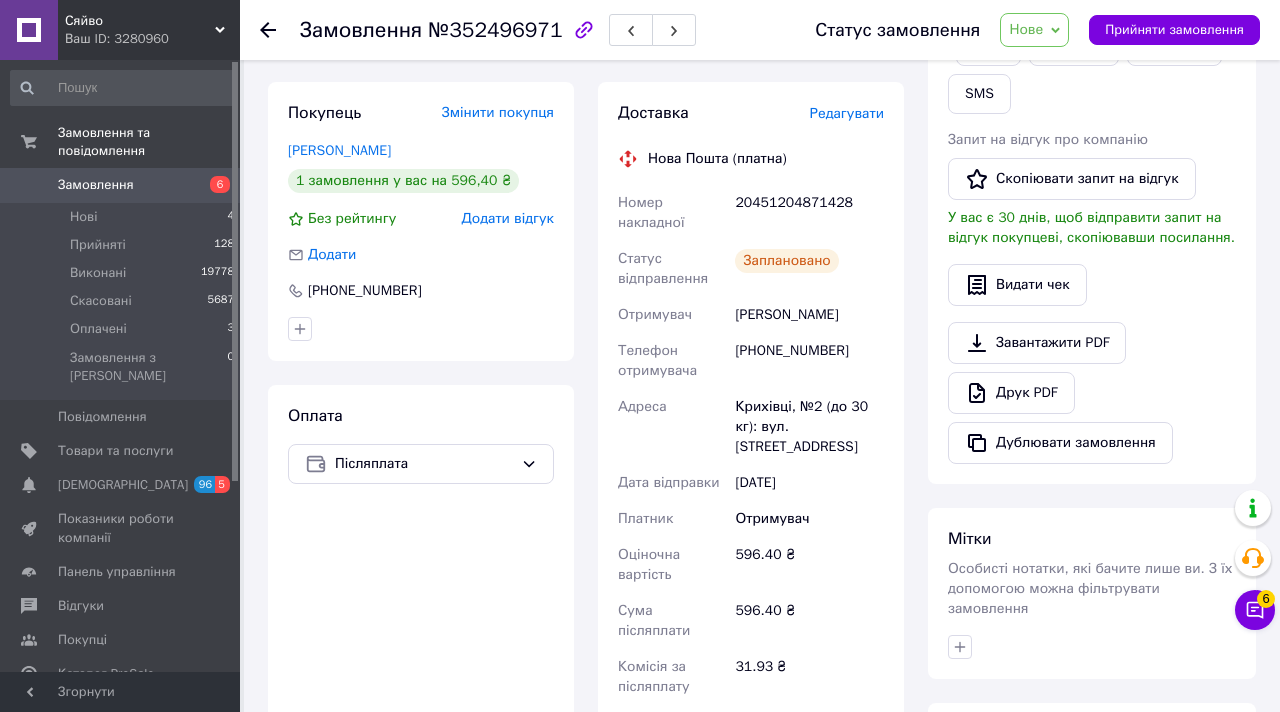 click on "[PHONE_NUMBER]" at bounding box center [809, 361] 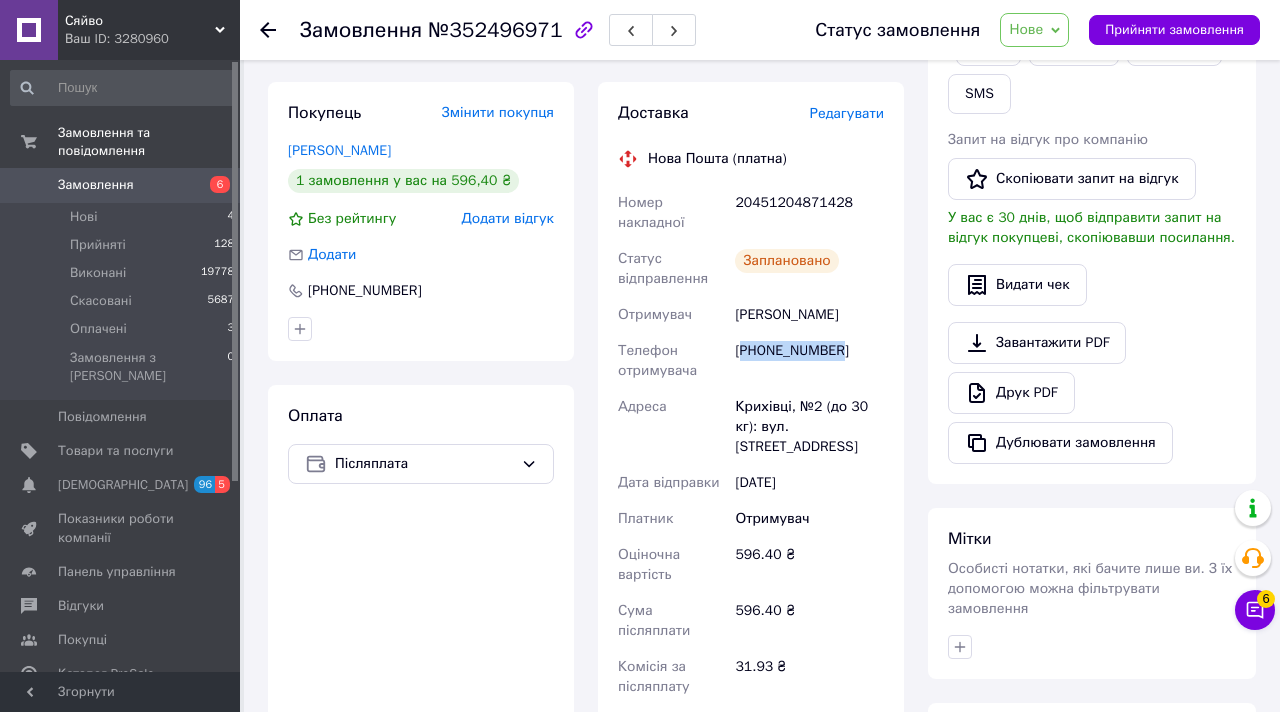 click on "[PHONE_NUMBER]" at bounding box center (809, 361) 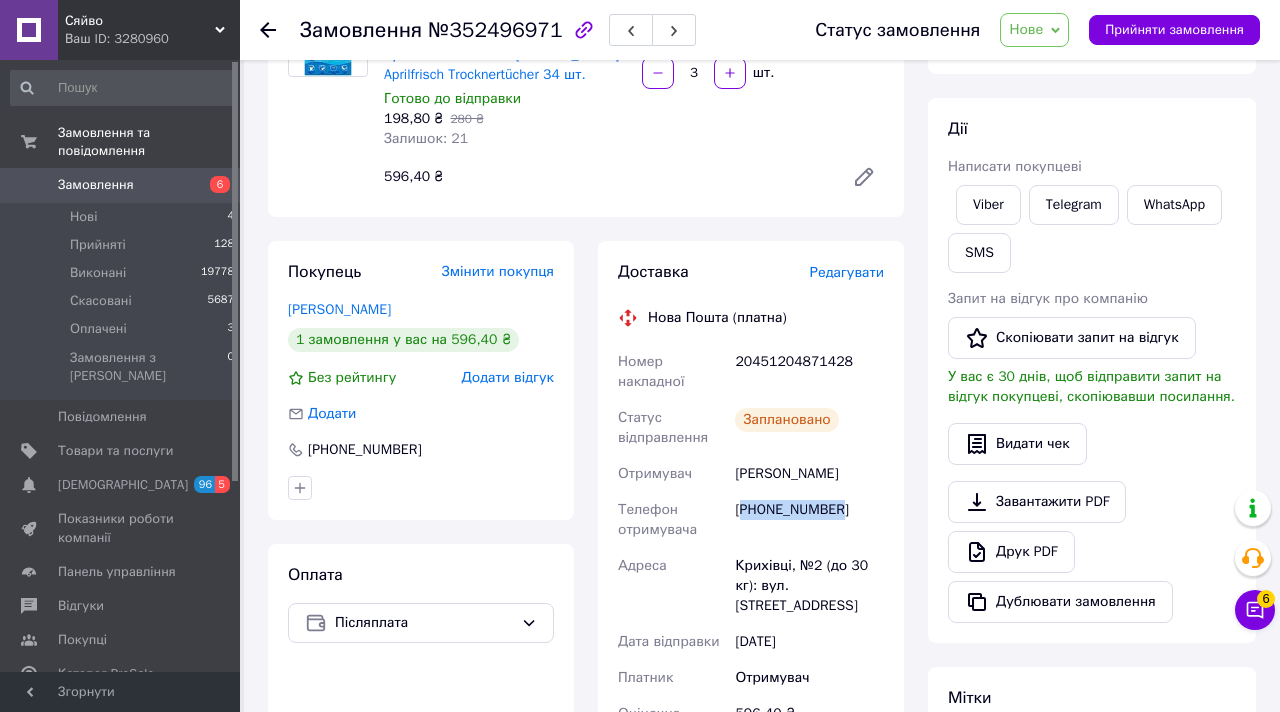 scroll, scrollTop: 223, scrollLeft: 0, axis: vertical 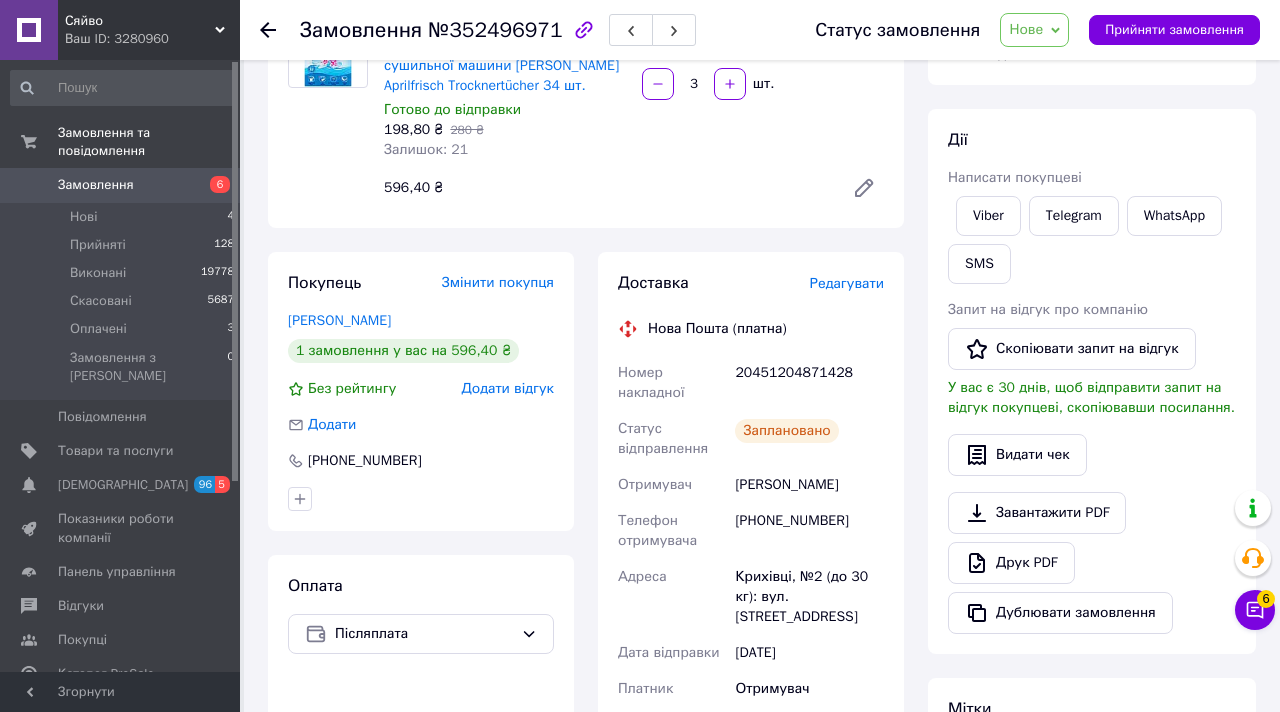 click on "20451204871428" at bounding box center [809, 383] 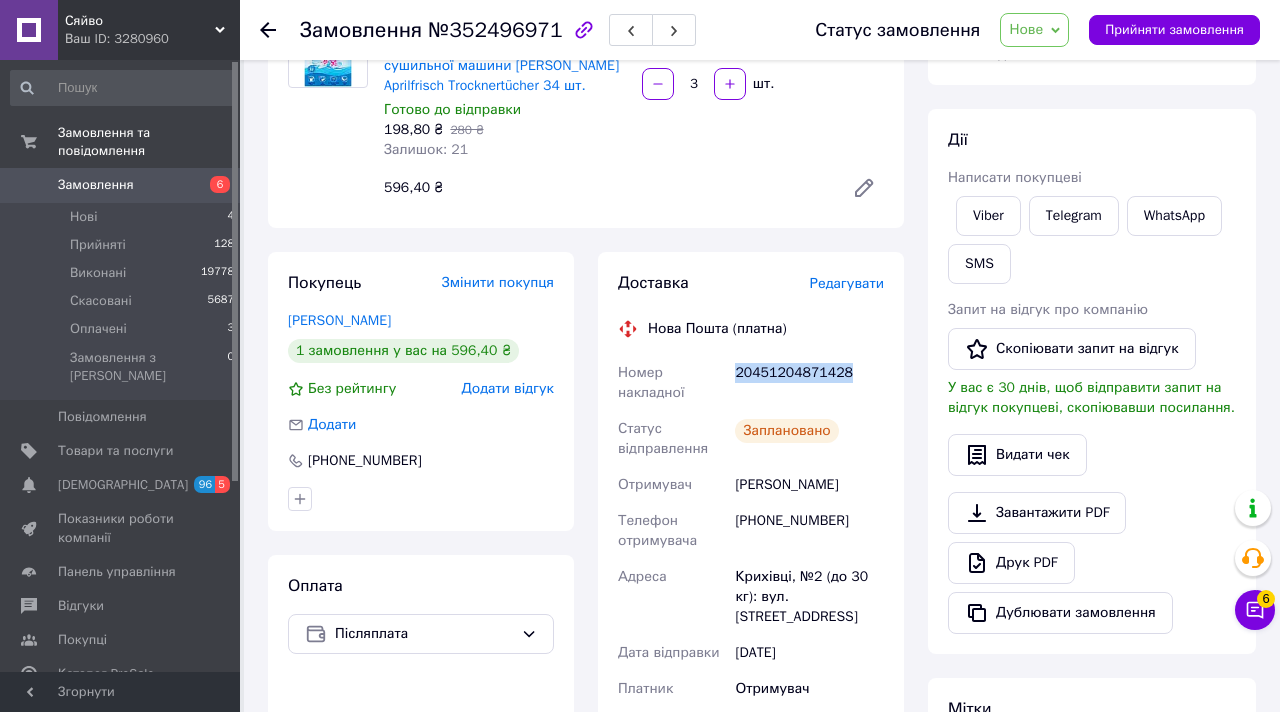 click on "20451204871428" at bounding box center [809, 383] 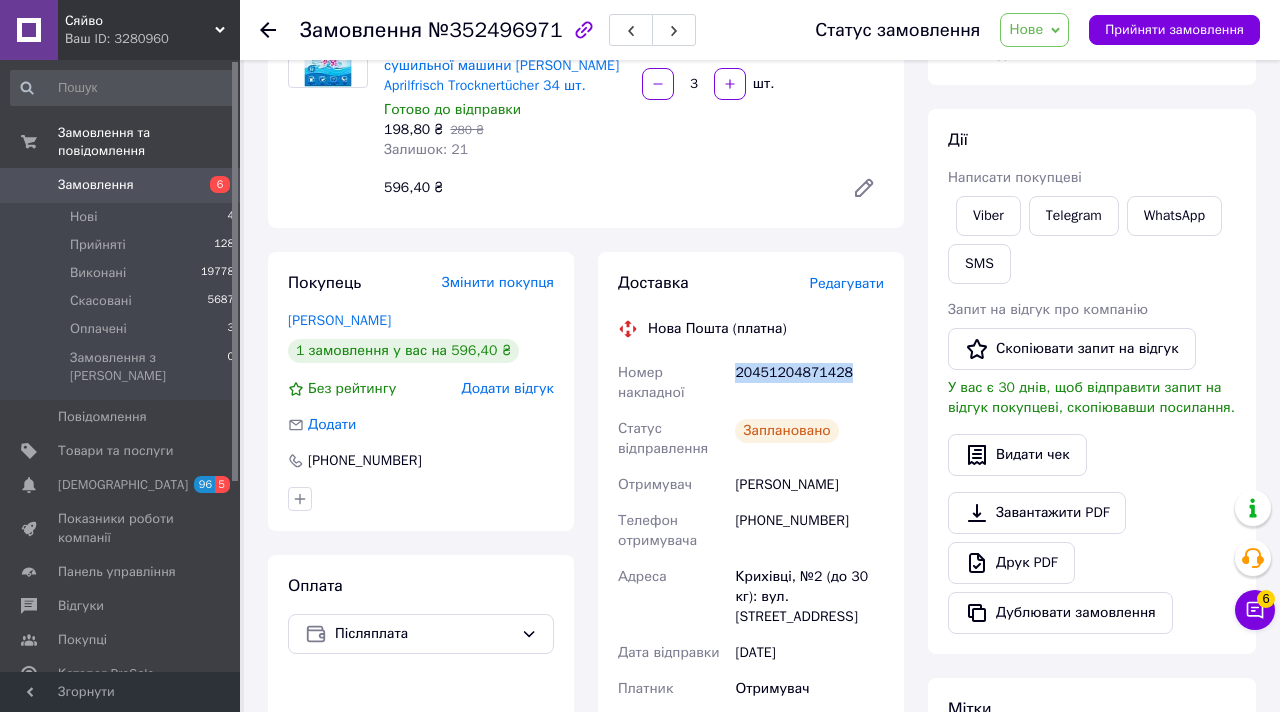 copy on "20451204871428" 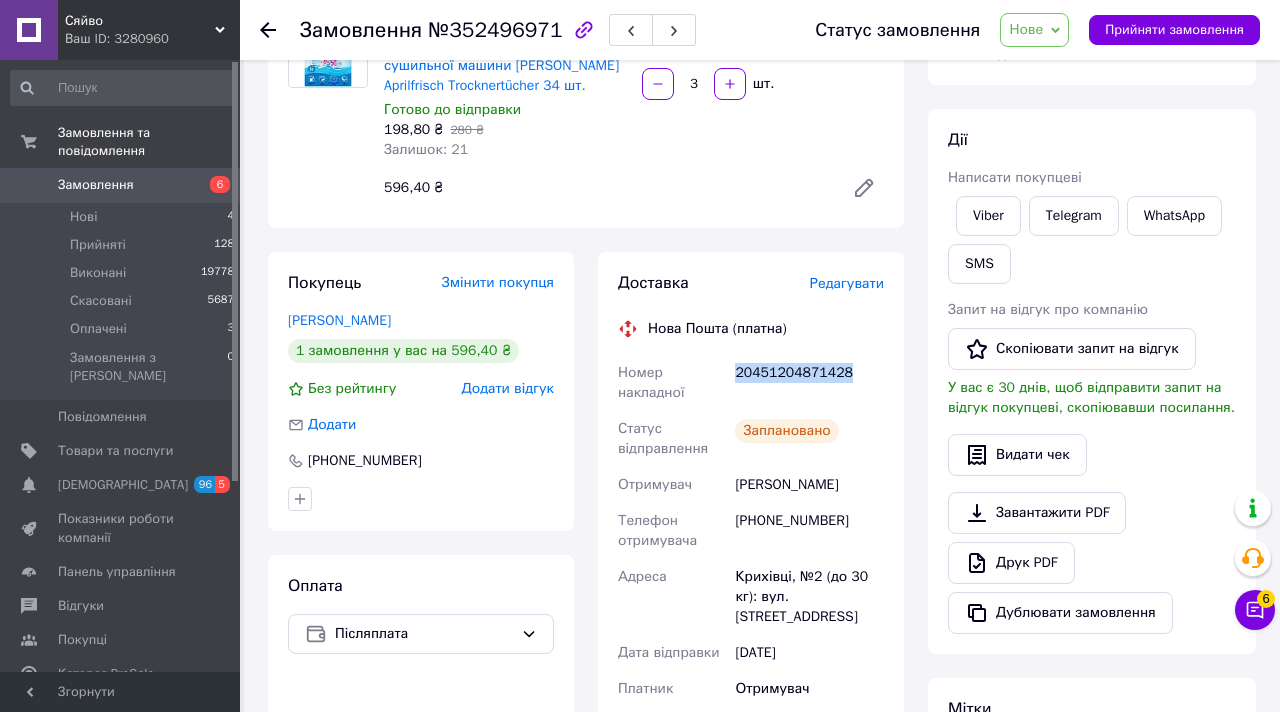 click on "Нове" at bounding box center [1026, 29] 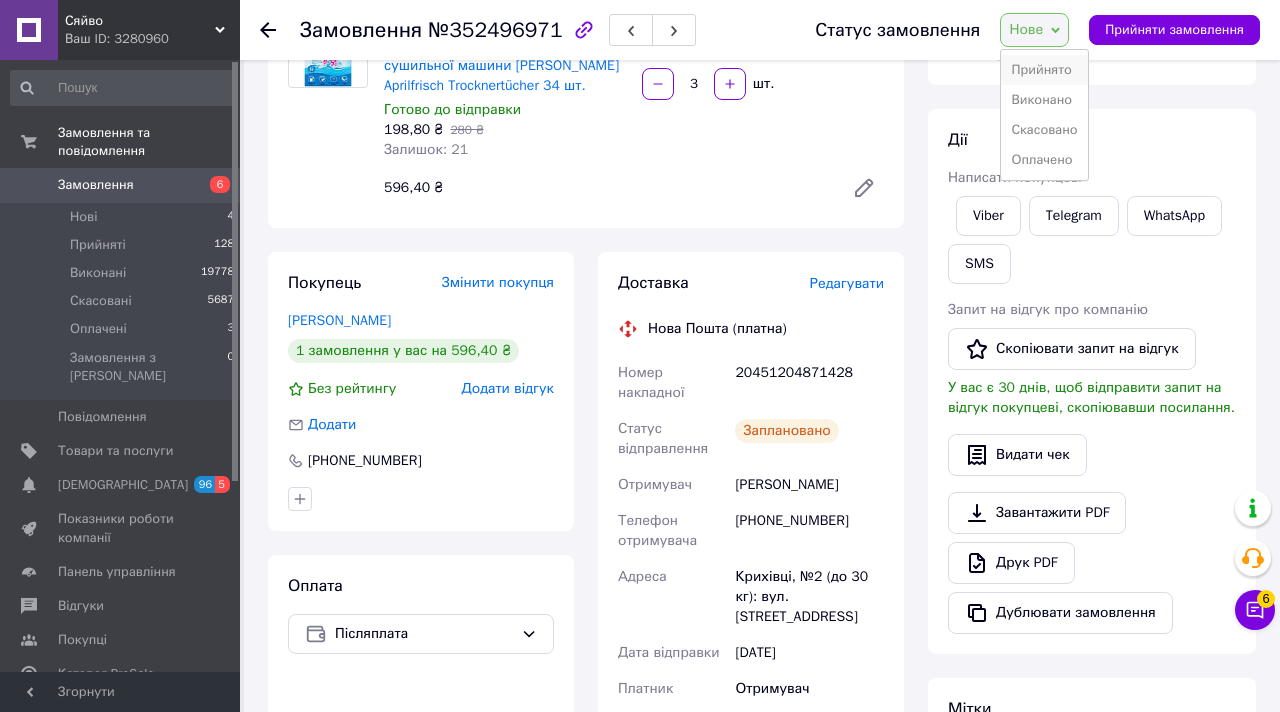 click on "Прийнято" at bounding box center [1044, 70] 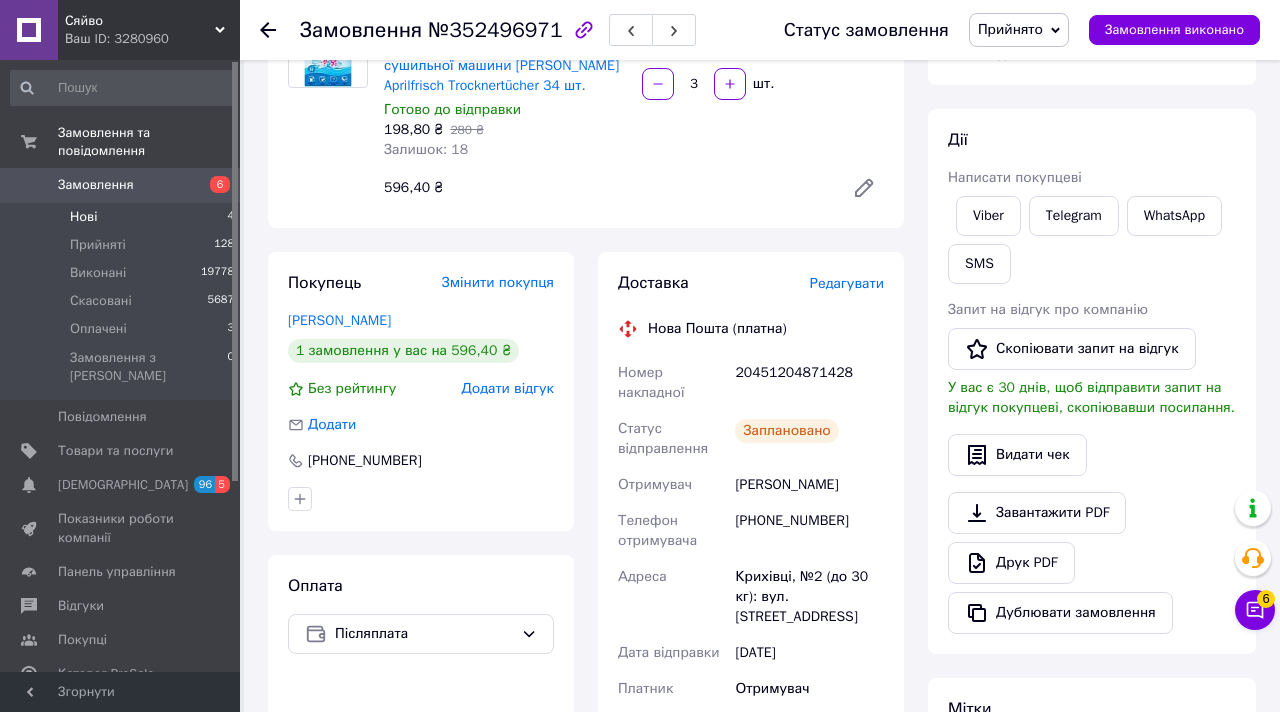 click on "Нові 4" at bounding box center [123, 217] 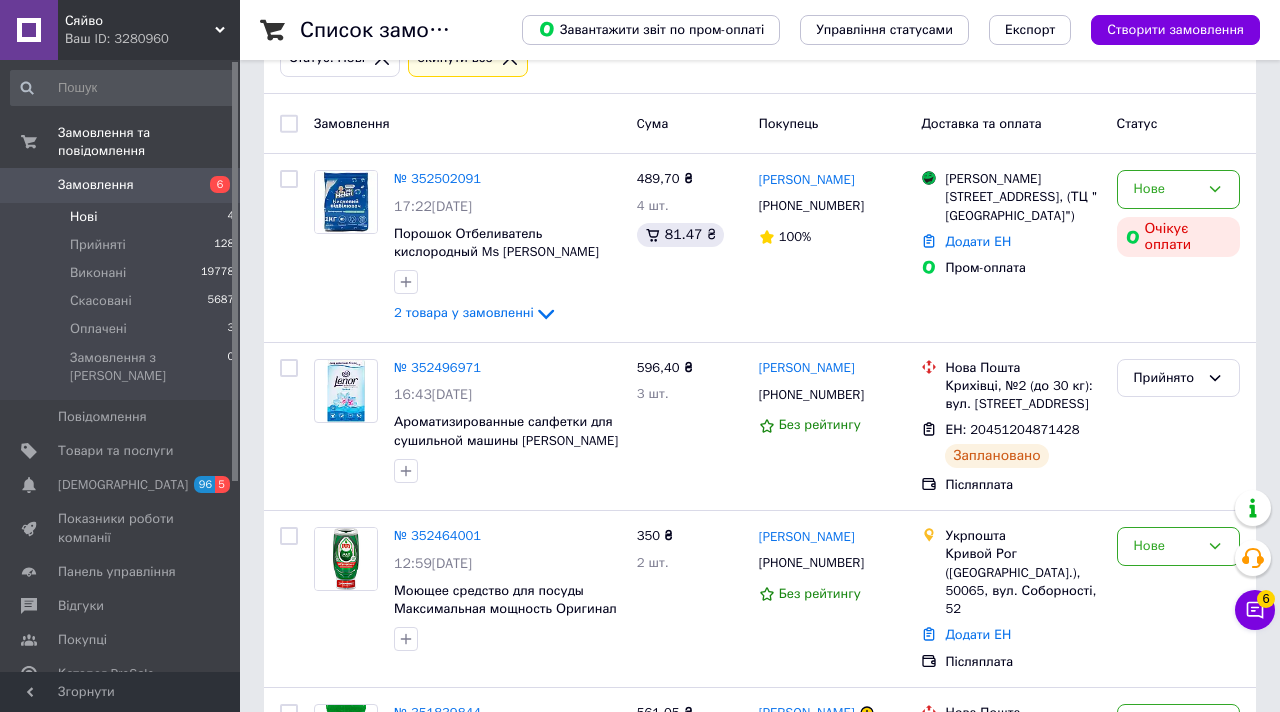 scroll, scrollTop: 135, scrollLeft: 0, axis: vertical 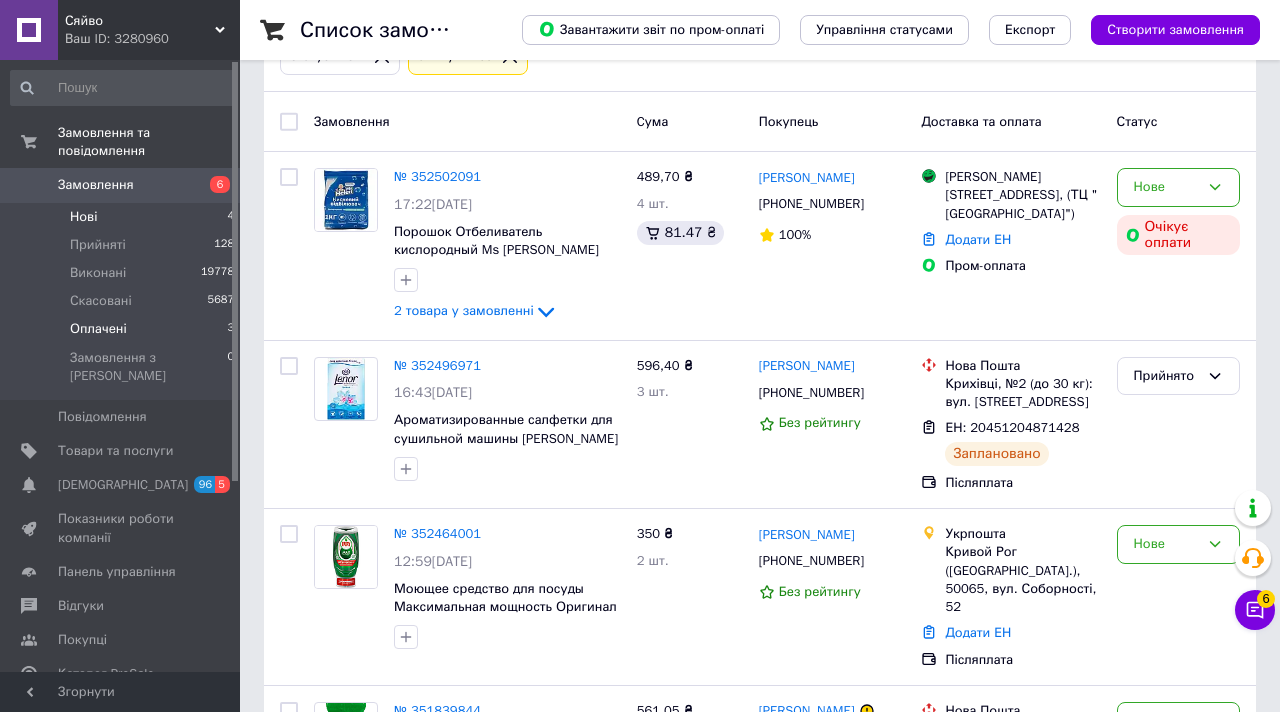 click on "Оплачені 3" at bounding box center [123, 329] 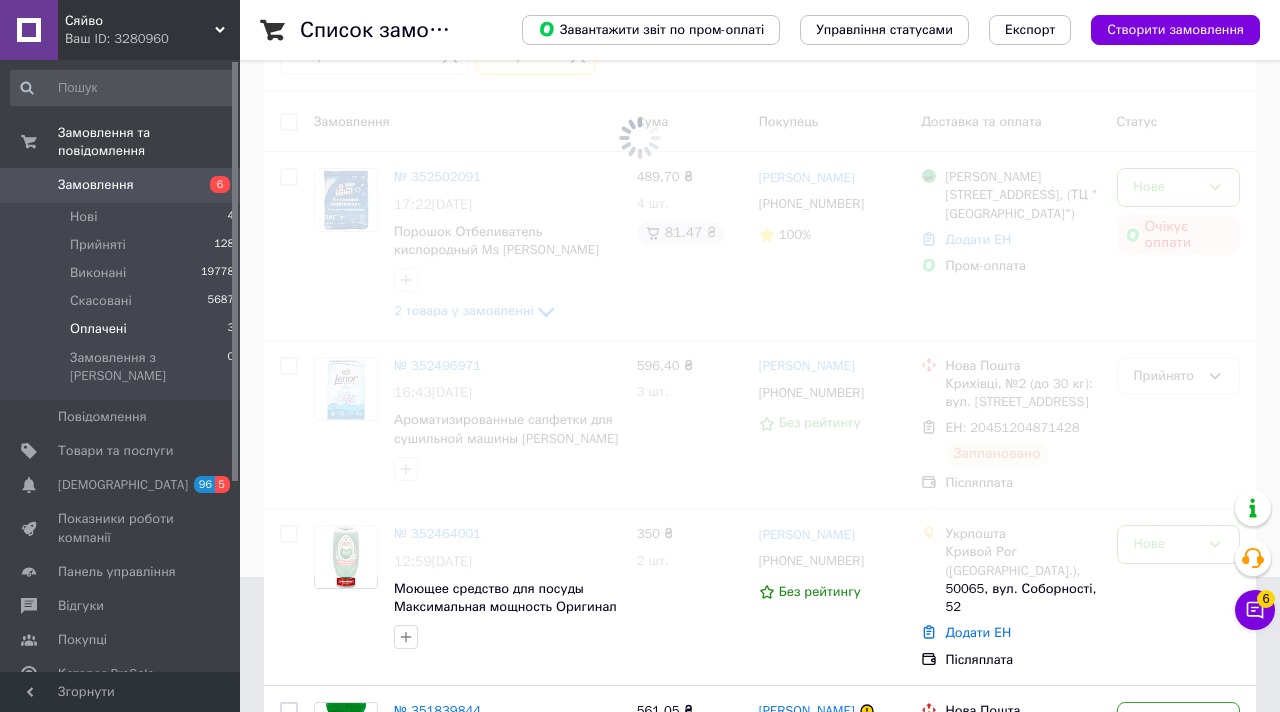 scroll, scrollTop: 0, scrollLeft: 0, axis: both 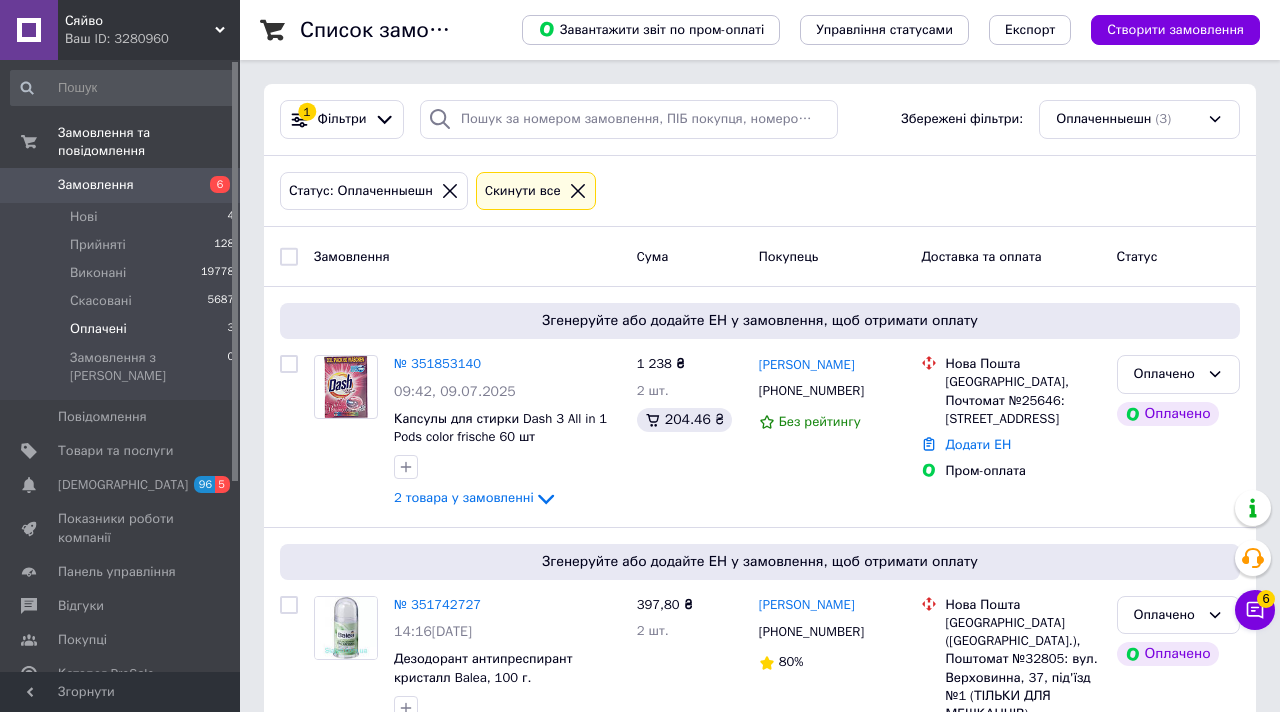 click on "Оплачені 3" at bounding box center [123, 329] 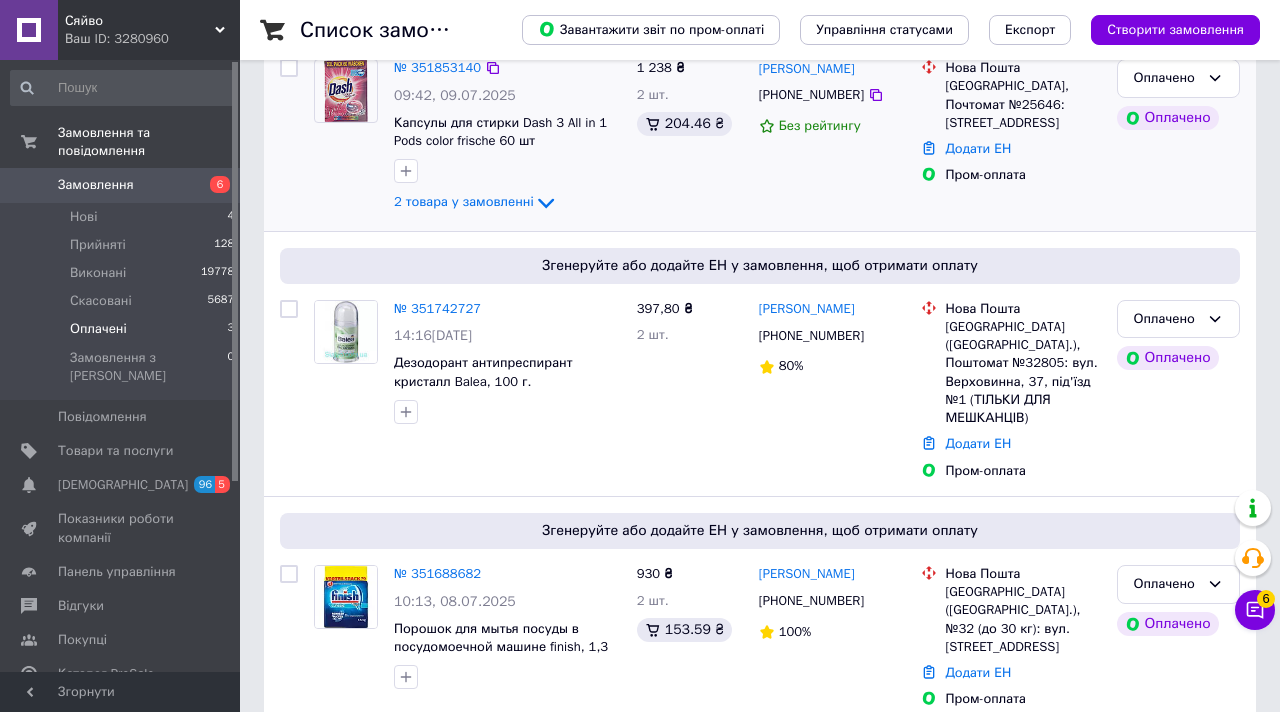 scroll, scrollTop: 0, scrollLeft: 0, axis: both 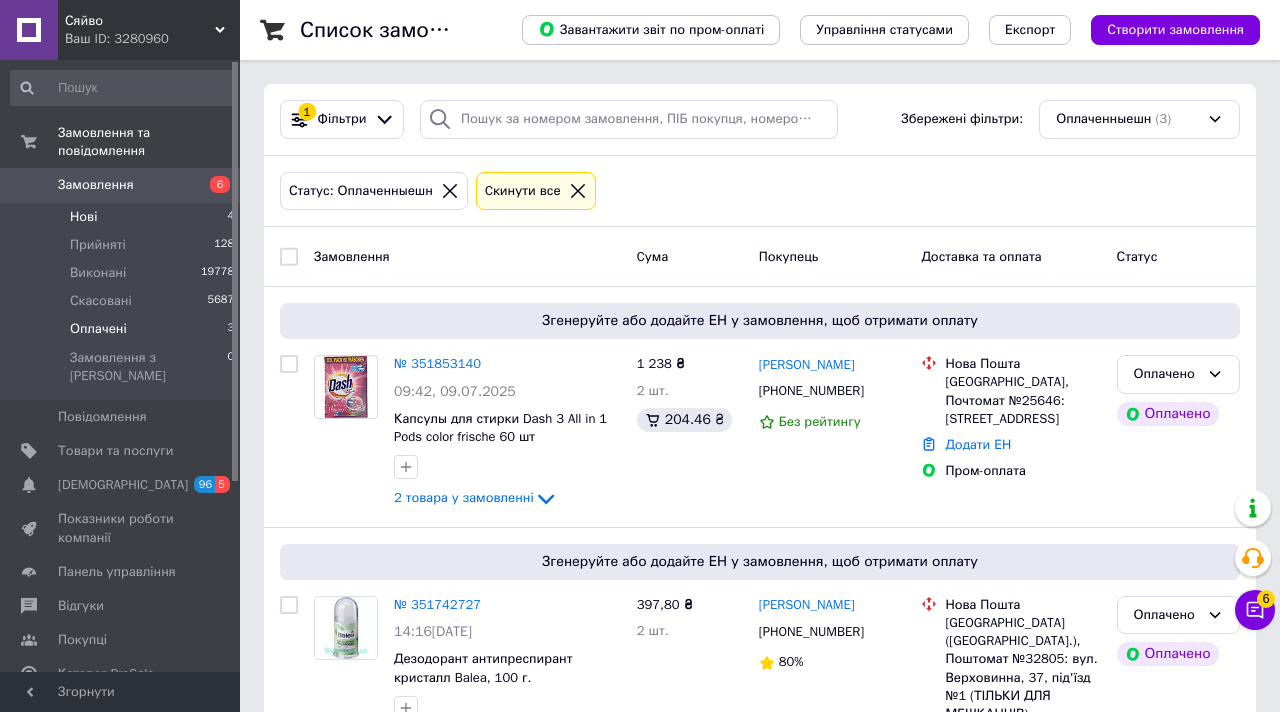 click on "Нові 4" at bounding box center [123, 217] 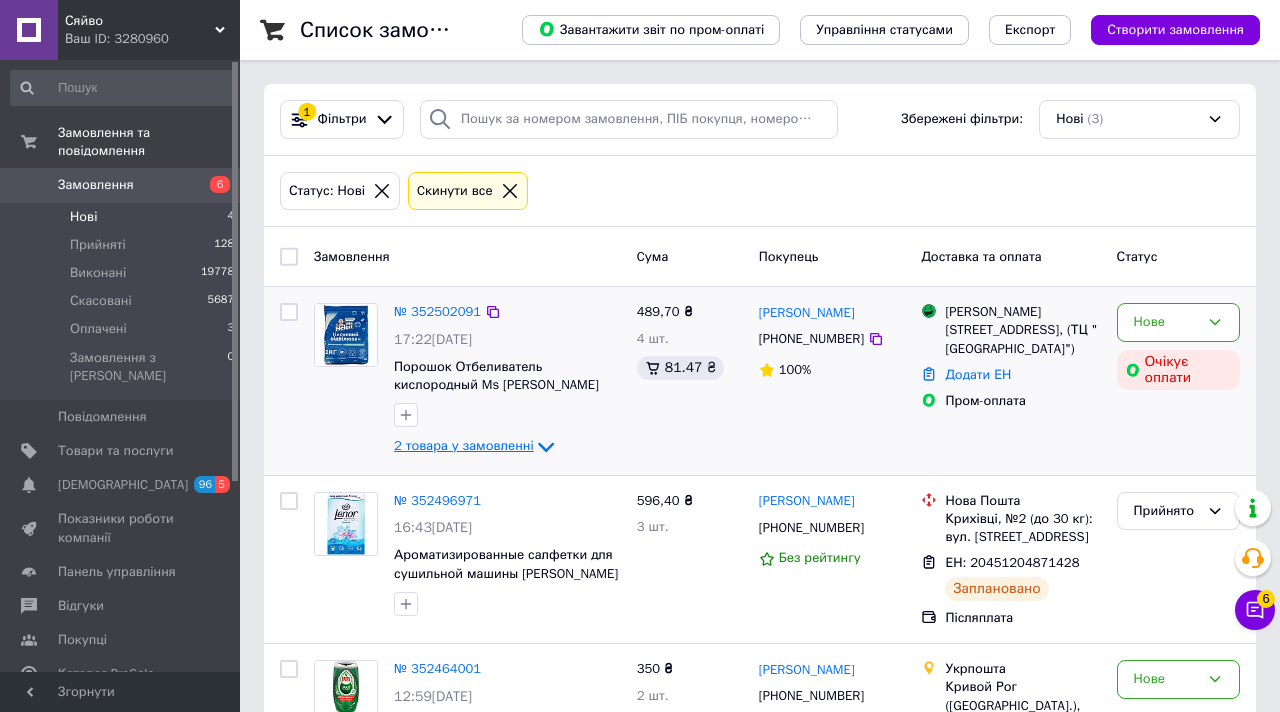 click on "2 товара у замовленні" at bounding box center (464, 446) 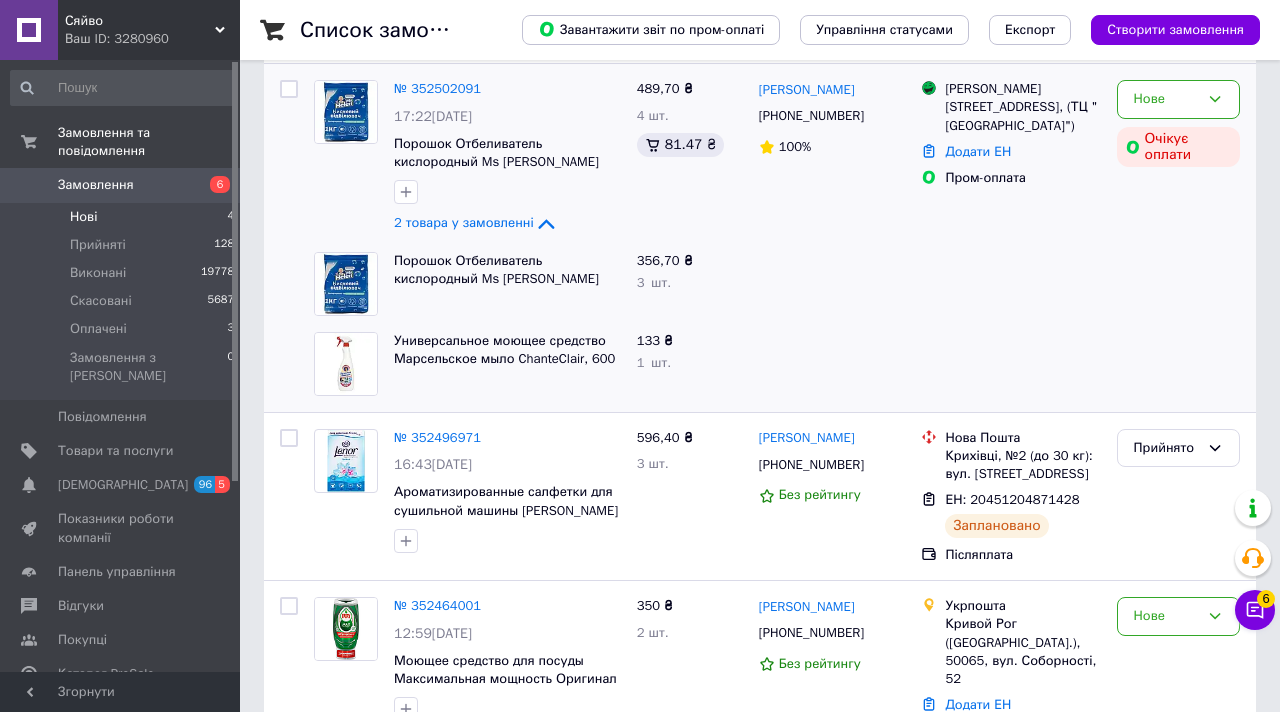 scroll, scrollTop: 211, scrollLeft: 0, axis: vertical 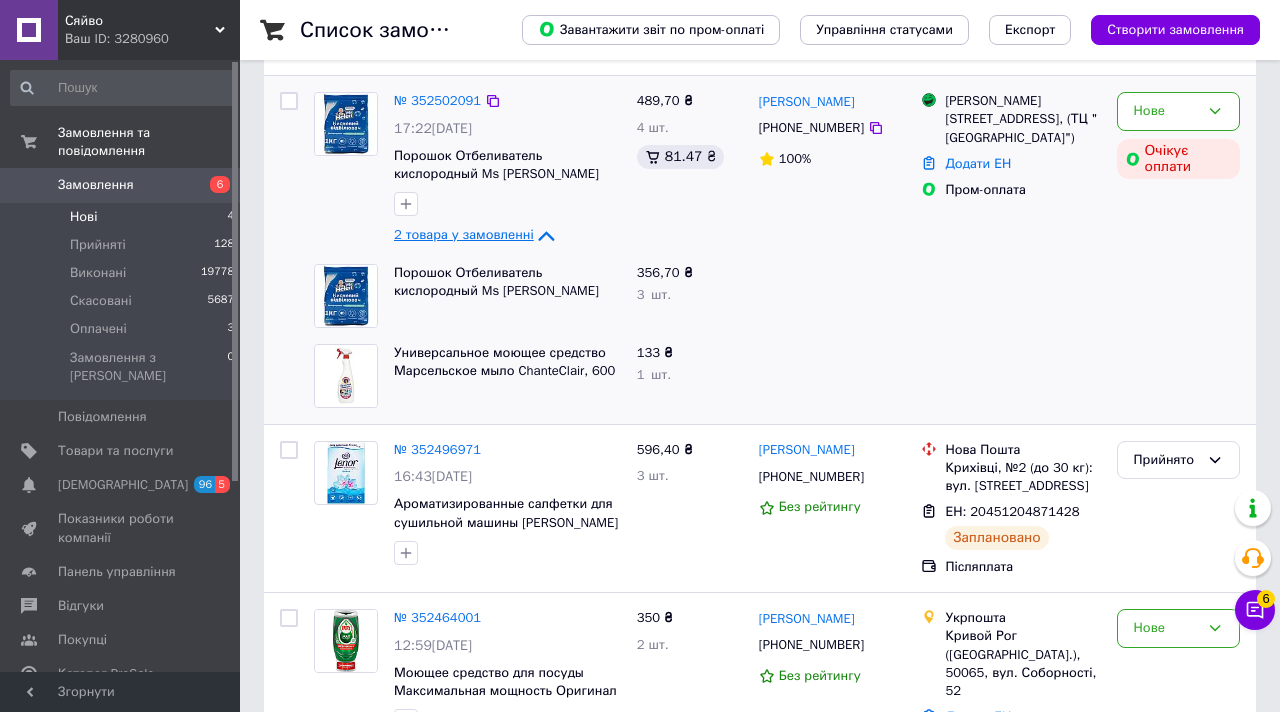 click on "2 товара у замовленні" at bounding box center (464, 235) 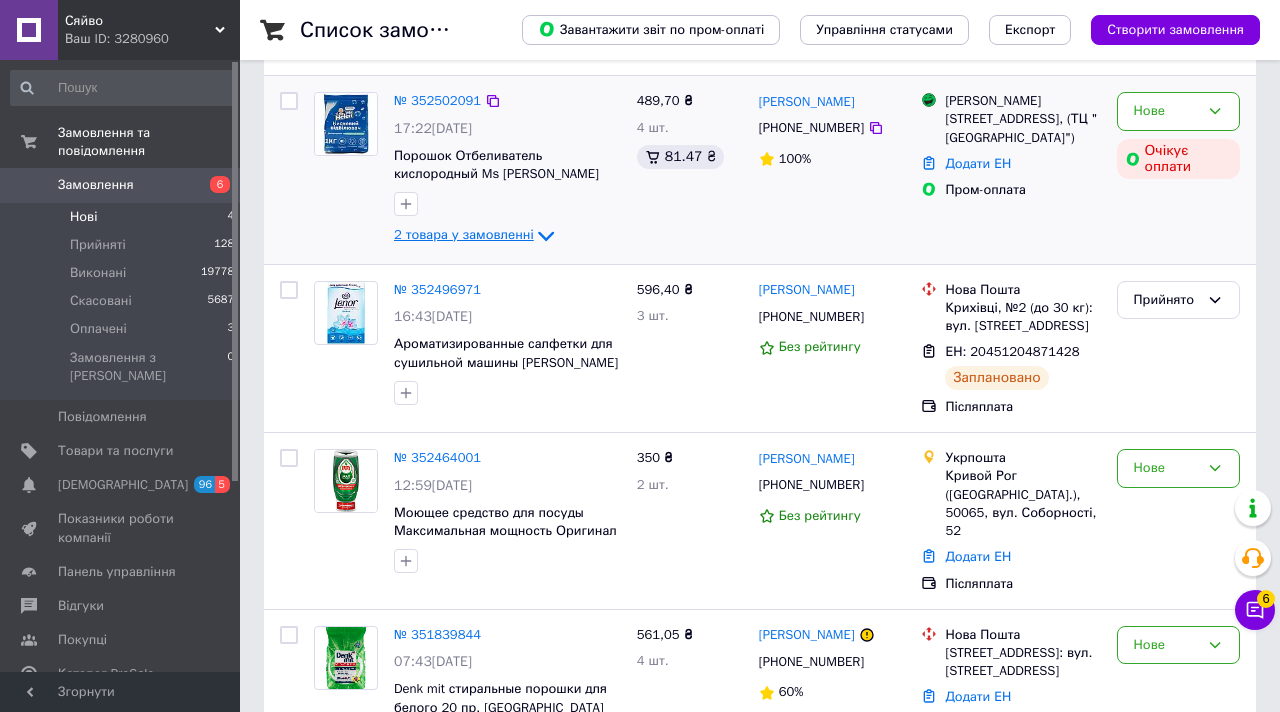 click on "2 товара у замовленні" at bounding box center [464, 235] 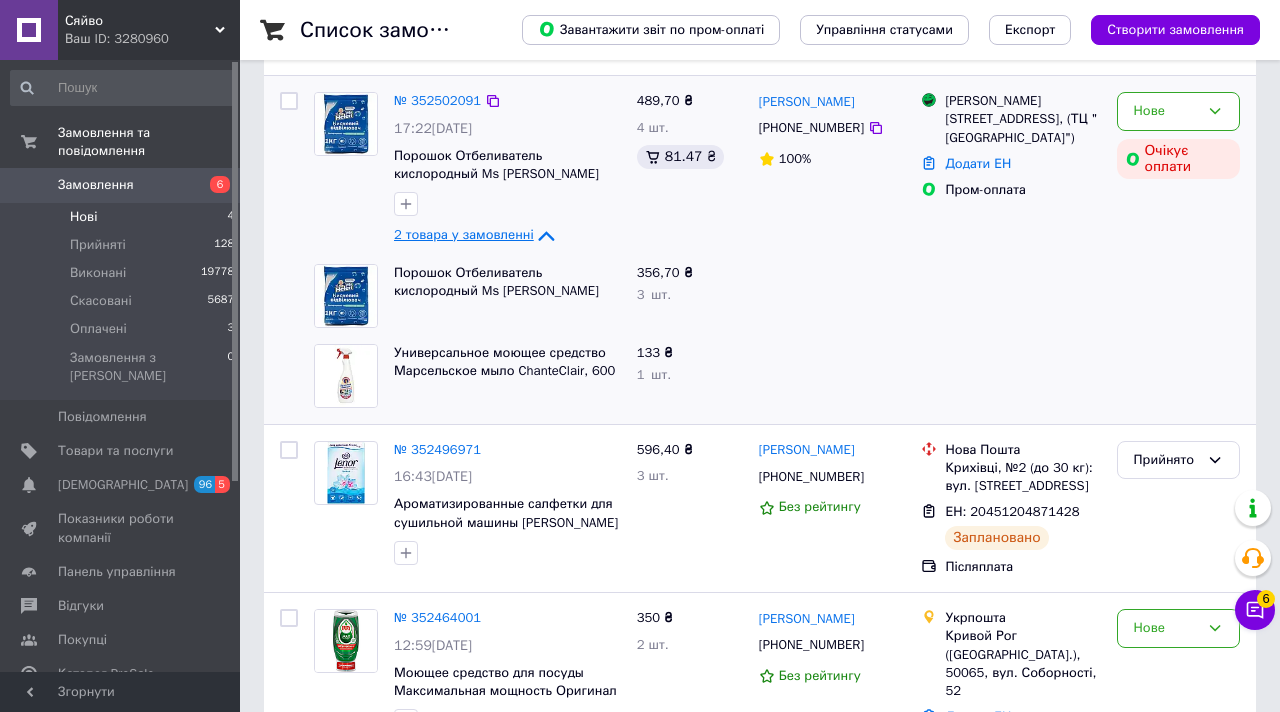 click on "2 товара у замовленні" at bounding box center [464, 235] 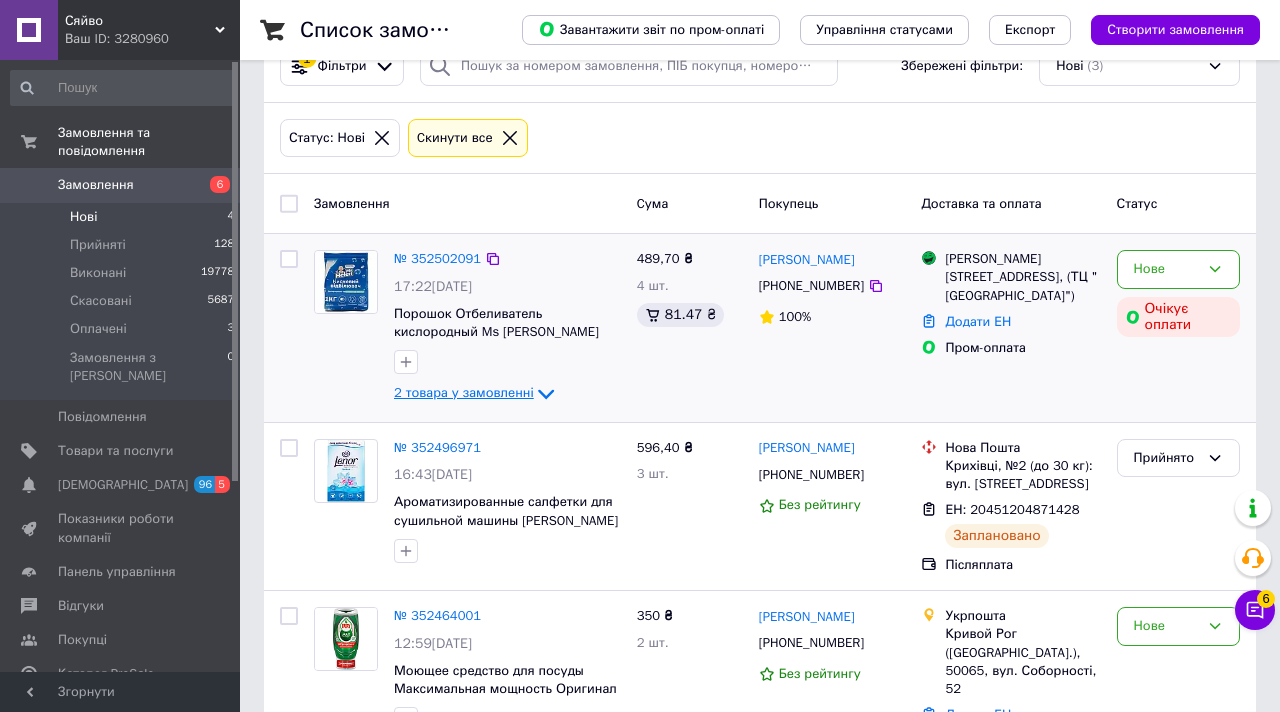 scroll, scrollTop: 0, scrollLeft: 0, axis: both 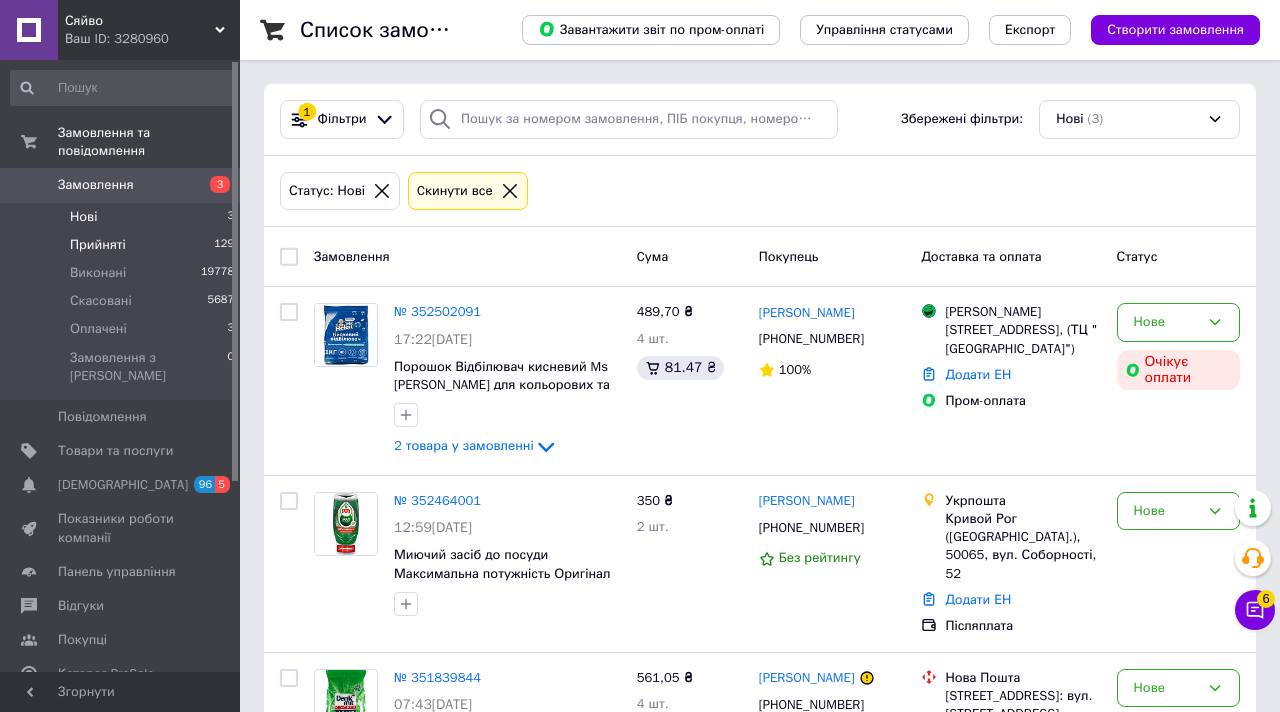 click on "Прийняті 129" at bounding box center (123, 245) 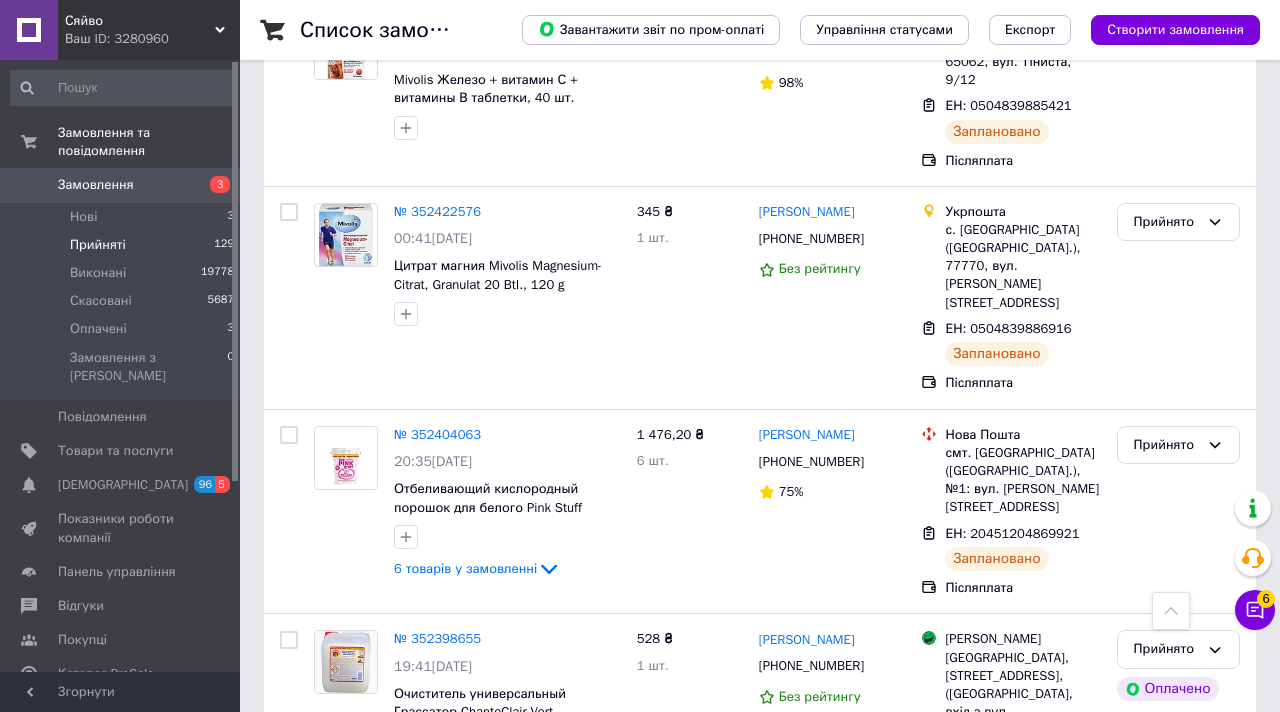 scroll, scrollTop: 3764, scrollLeft: 0, axis: vertical 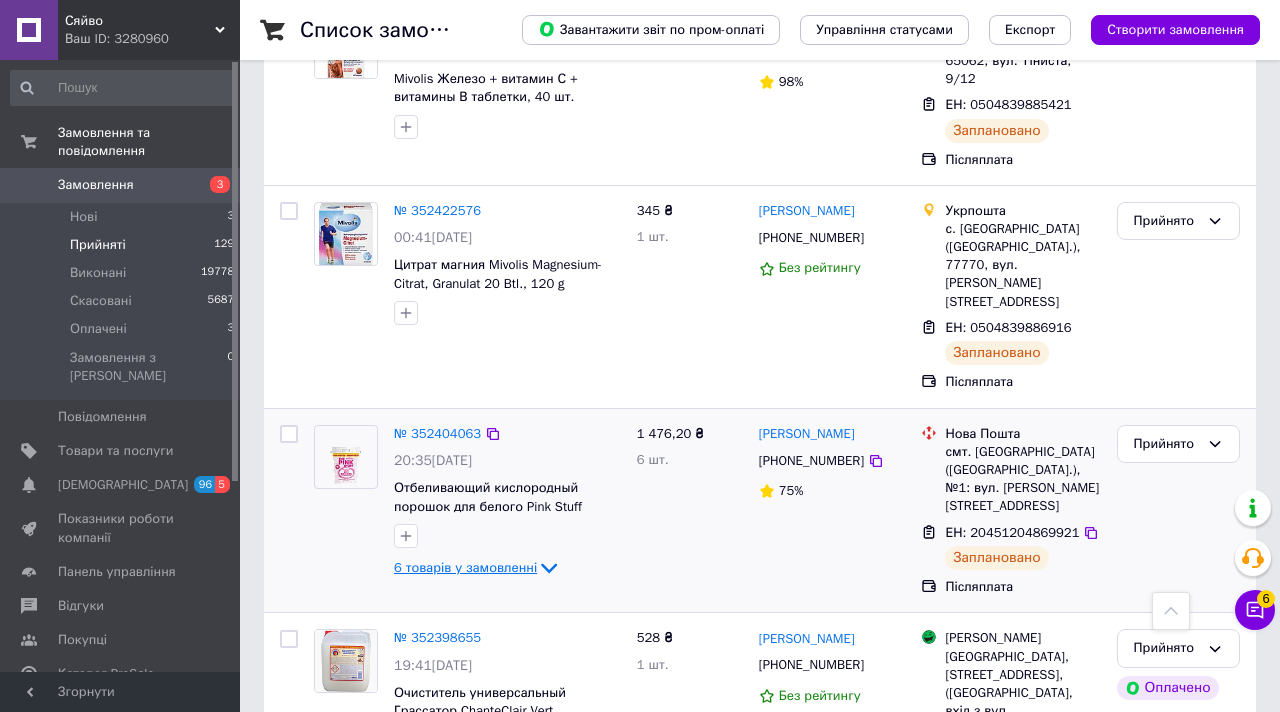 click on "6 товарів у замовленні" at bounding box center (465, 567) 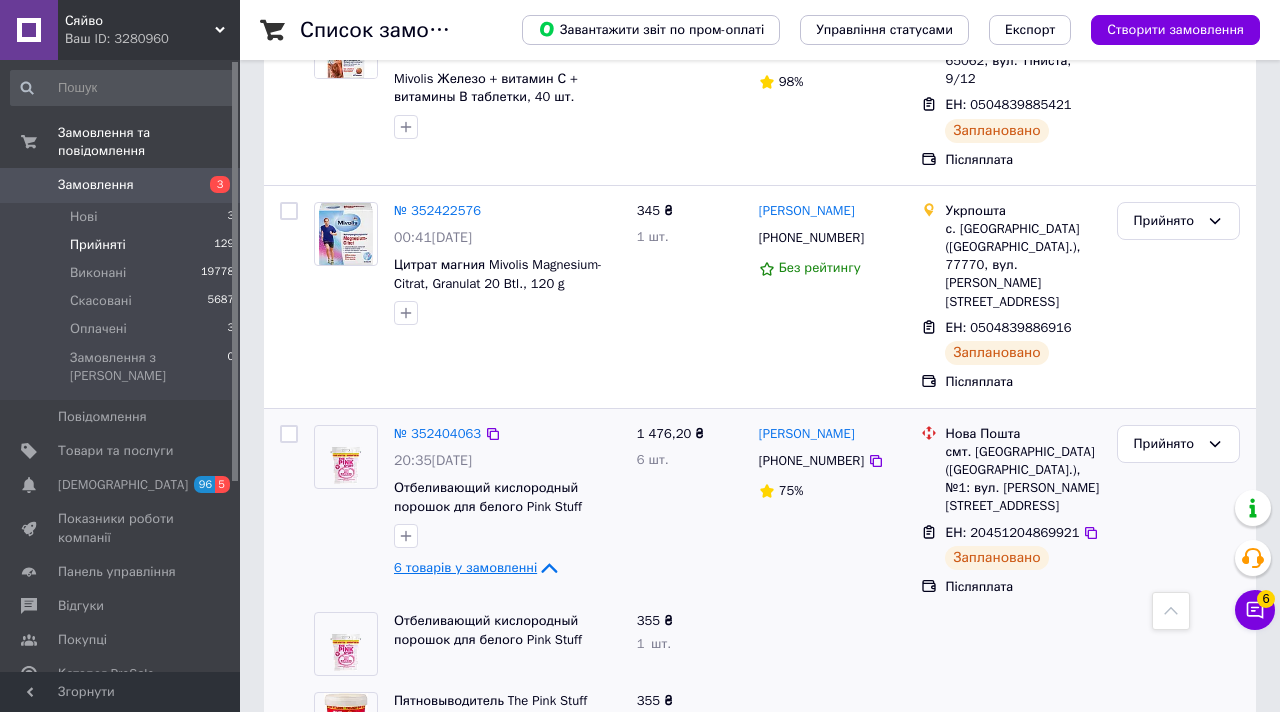 click on "6 товарів у замовленні" at bounding box center [465, 567] 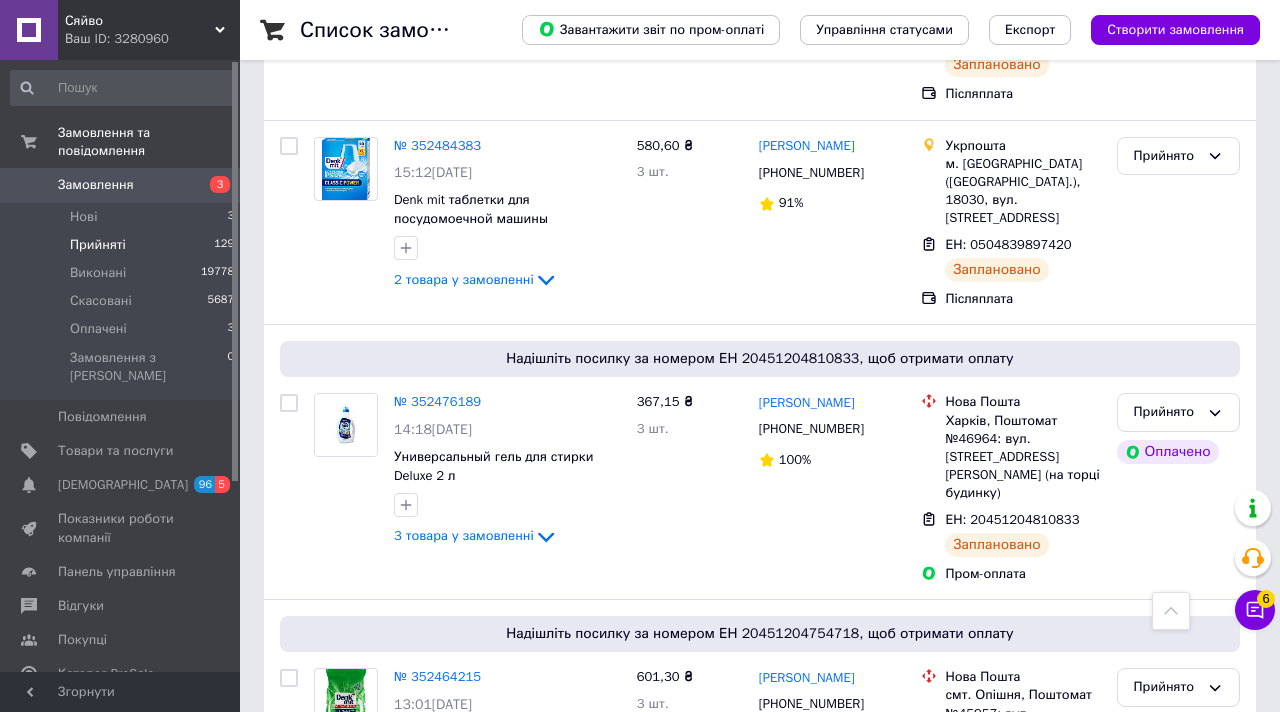 scroll, scrollTop: 496, scrollLeft: 0, axis: vertical 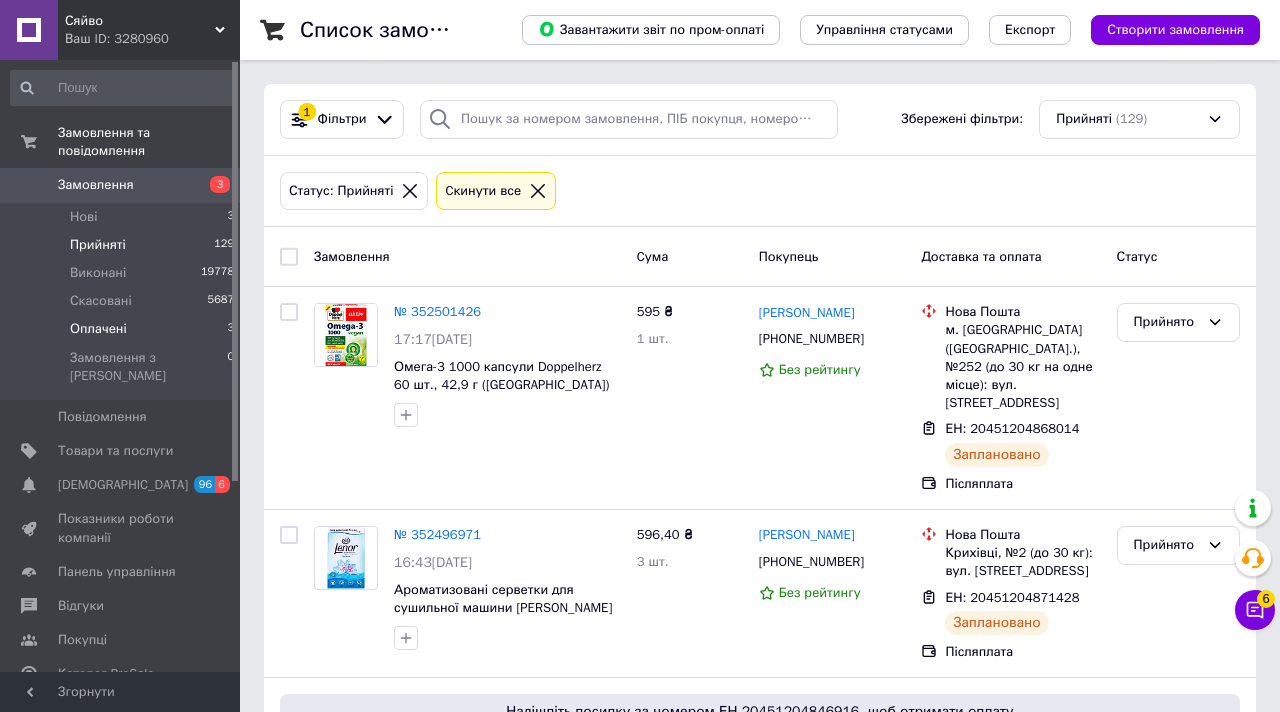 click on "Оплачені 3" at bounding box center [123, 329] 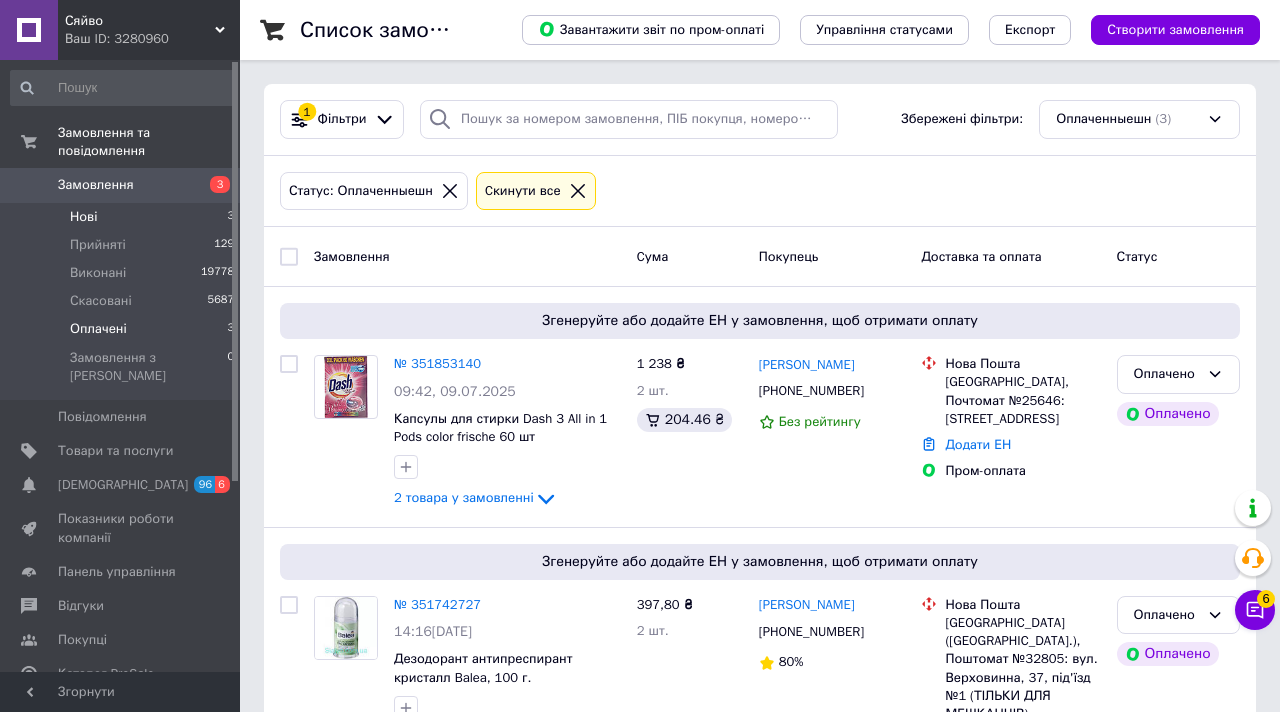 click on "Нові 3" at bounding box center (123, 217) 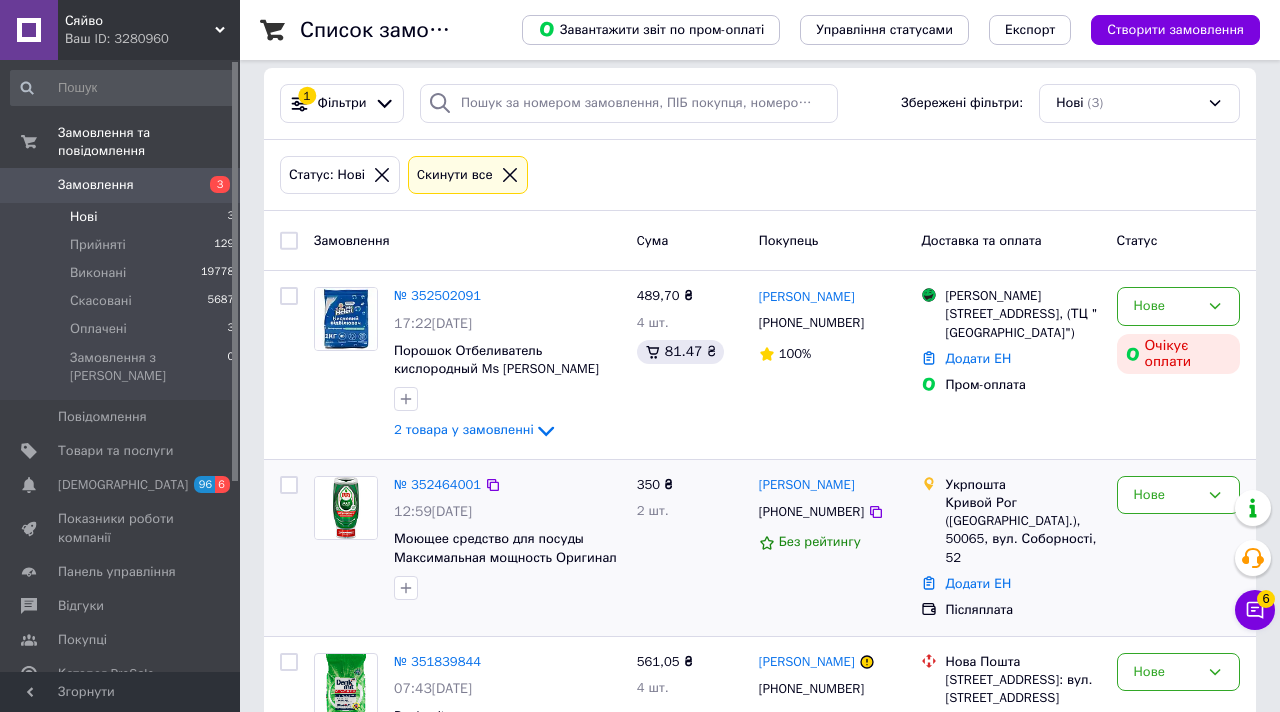 scroll, scrollTop: 0, scrollLeft: 0, axis: both 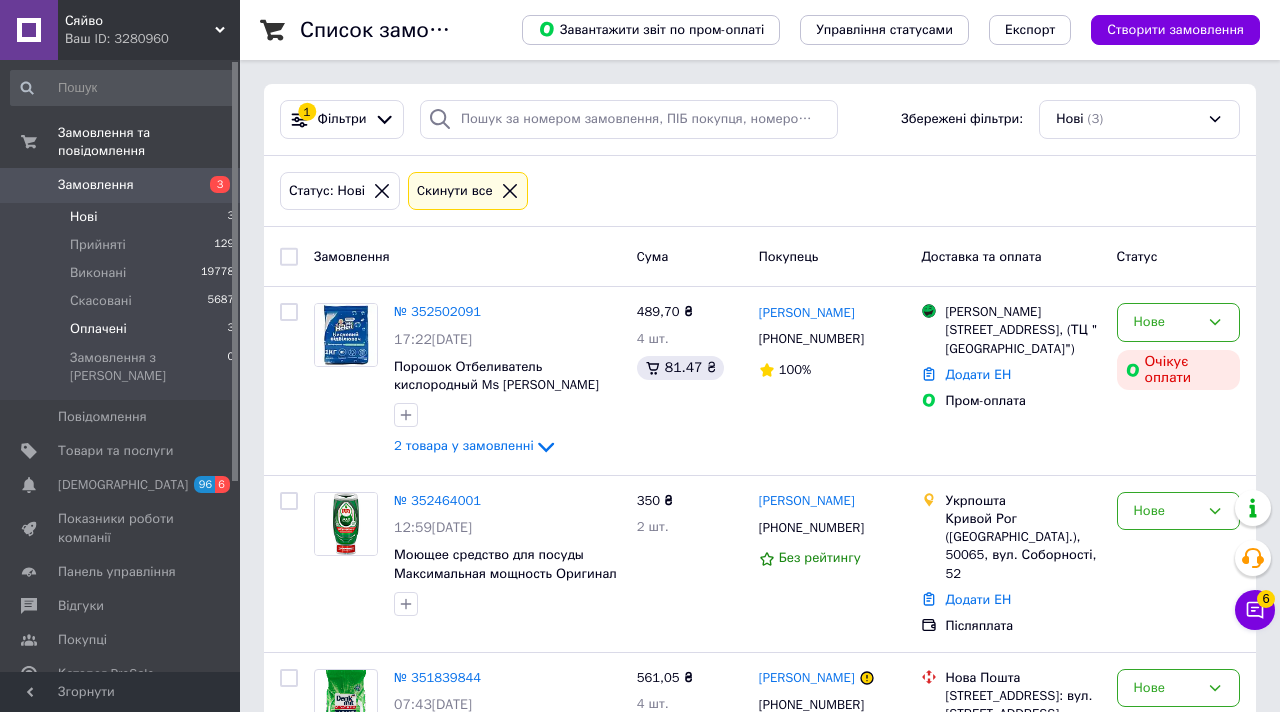 click on "Оплачені 3" at bounding box center (123, 329) 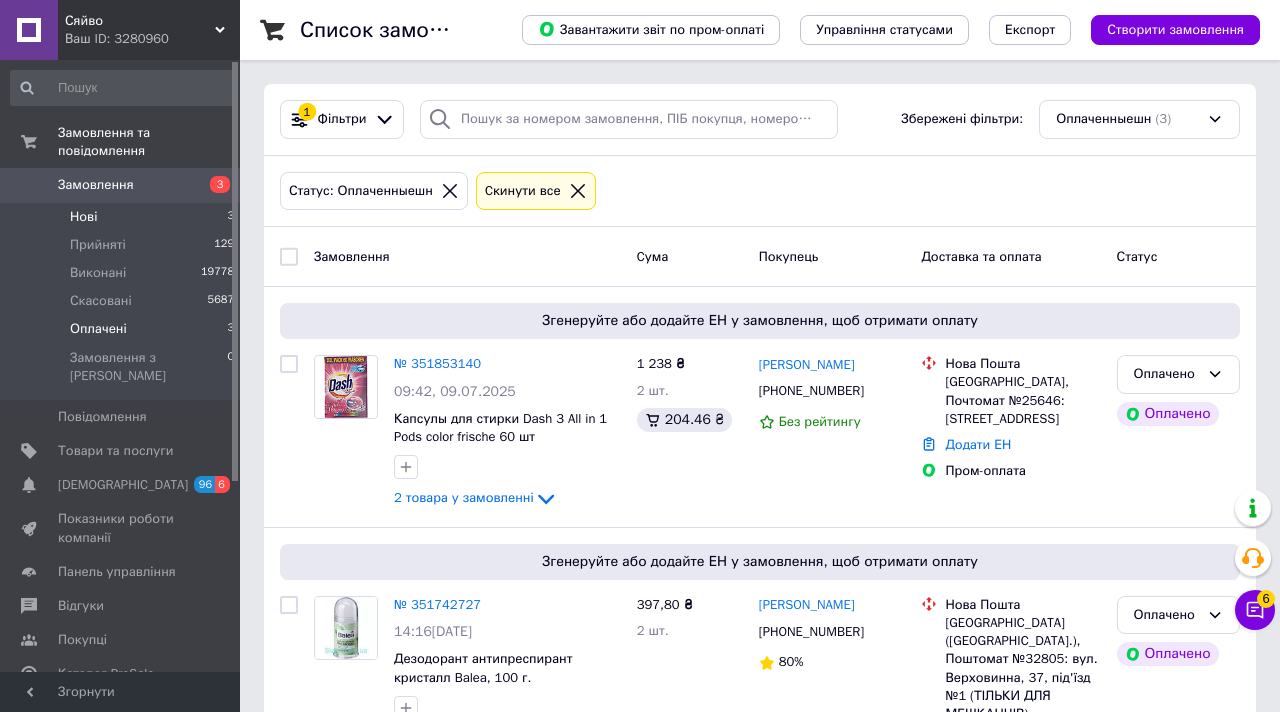 click on "Нові 3" at bounding box center (123, 217) 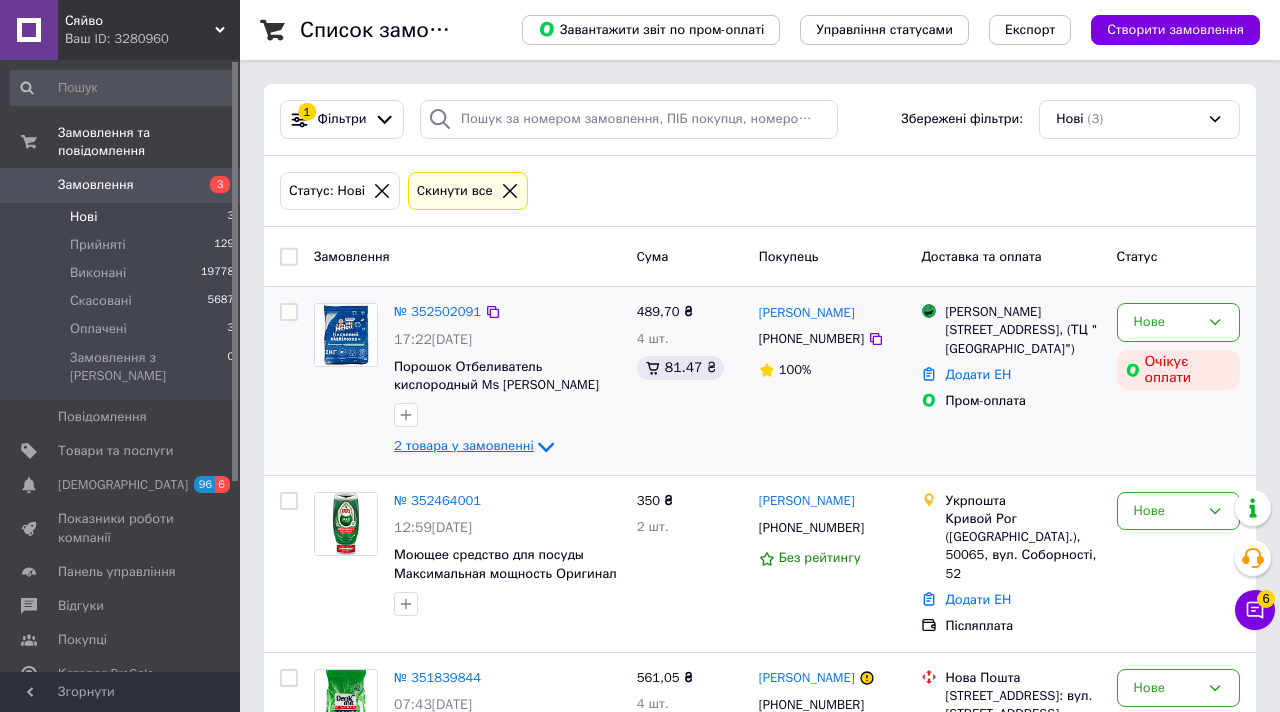 click on "2 товара у замовленні" at bounding box center (464, 446) 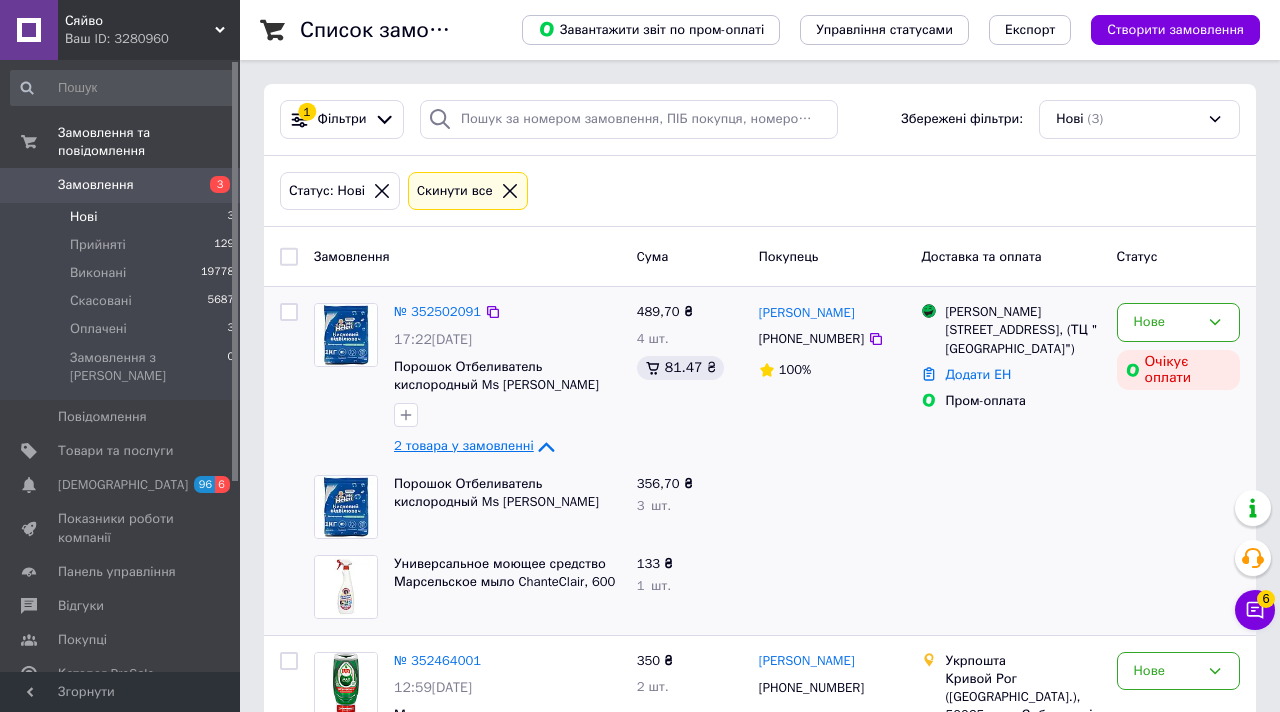click on "2 товара у замовленні" at bounding box center (464, 446) 